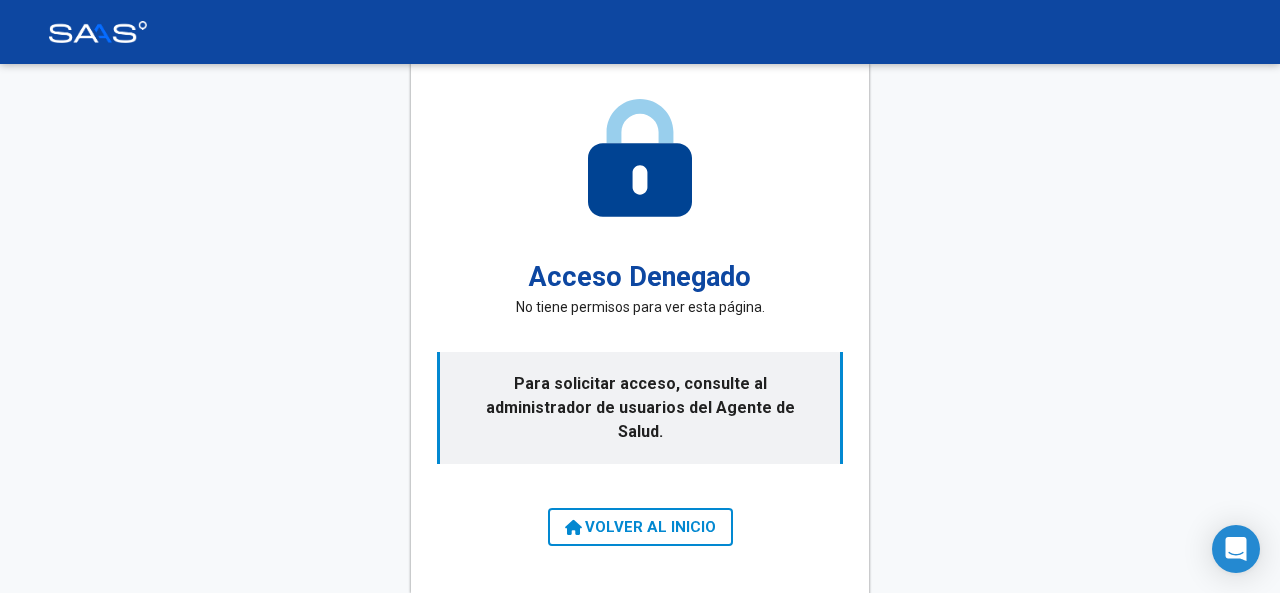 scroll, scrollTop: 0, scrollLeft: 0, axis: both 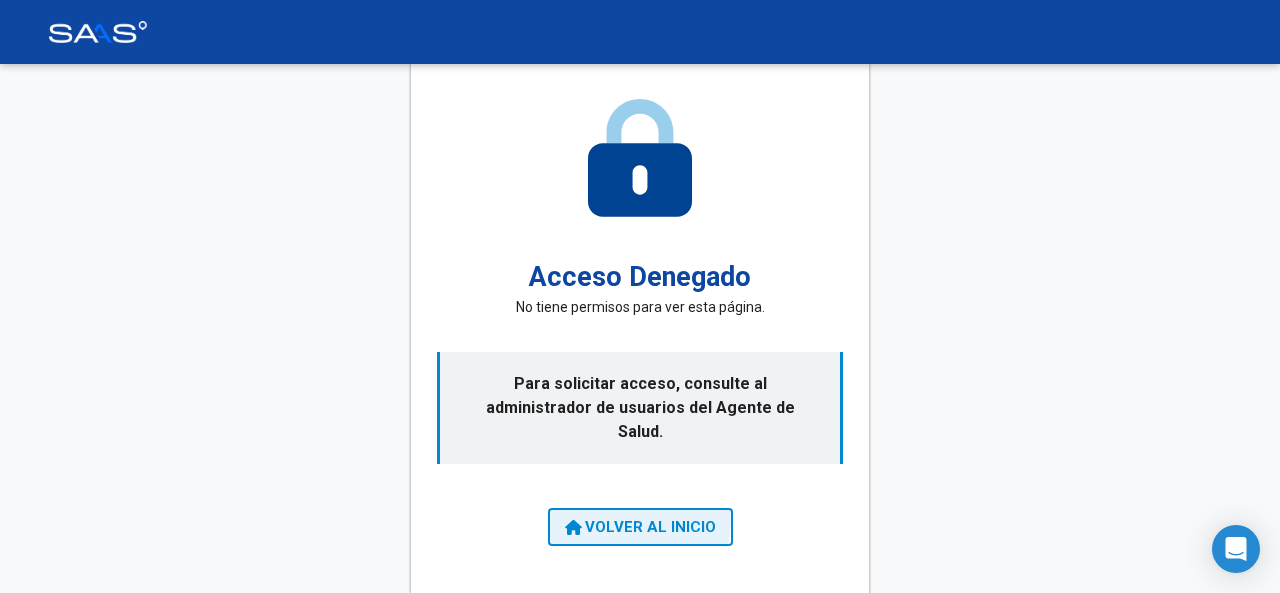 click on "VOLVER AL INICIO" 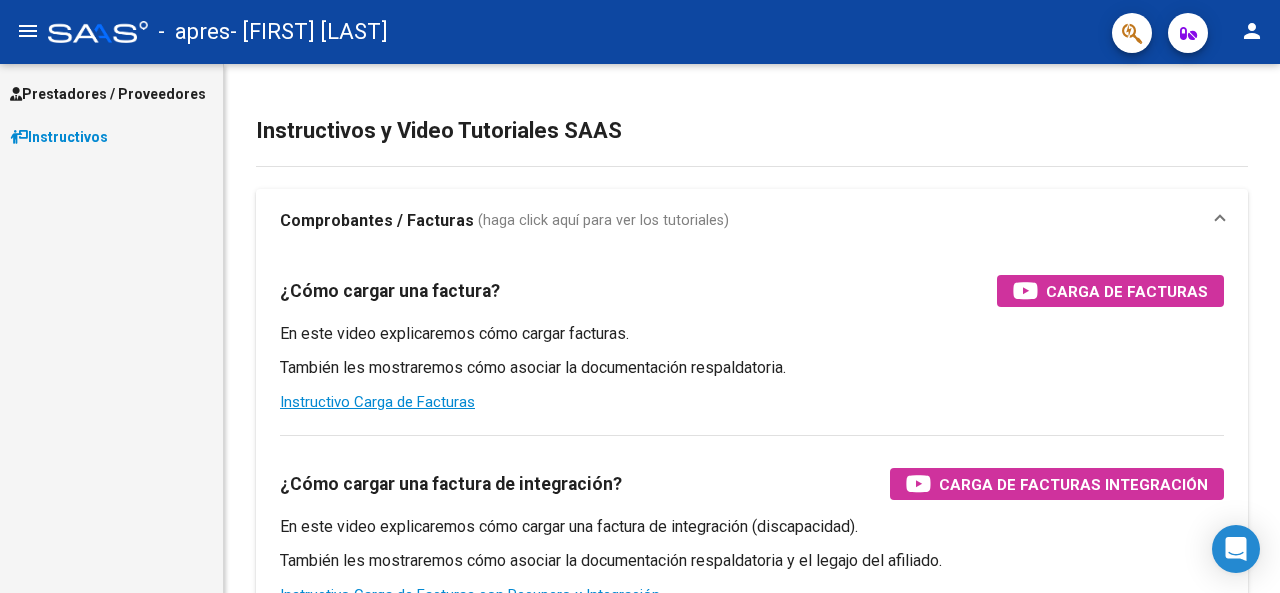 click on "menu" 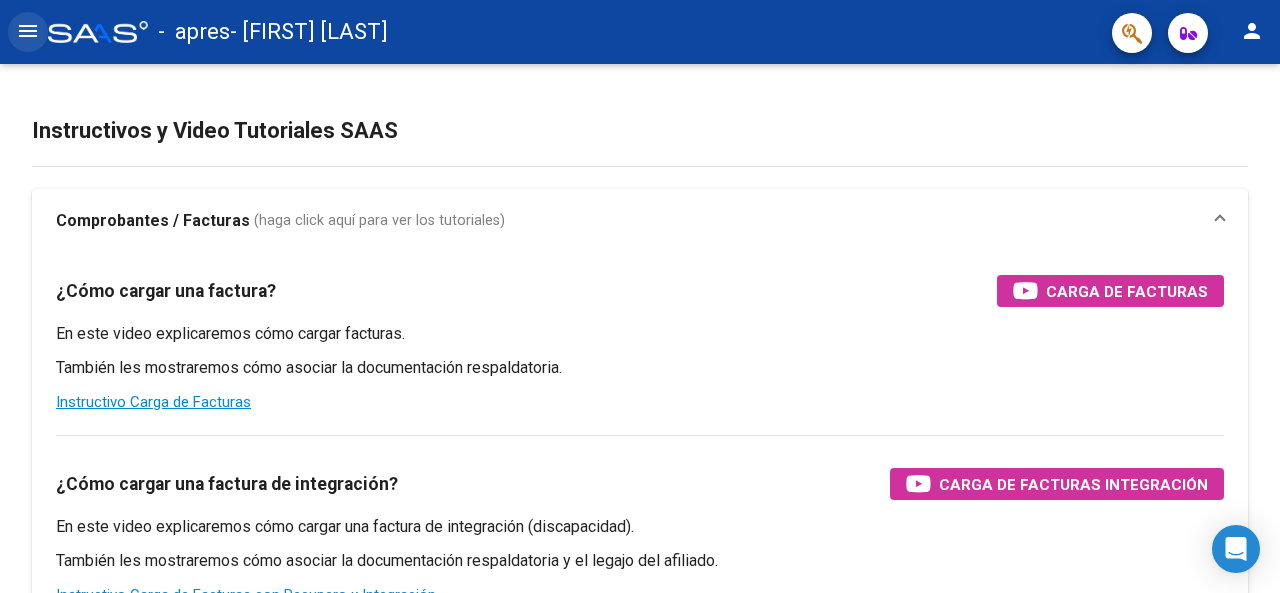 click on "menu" 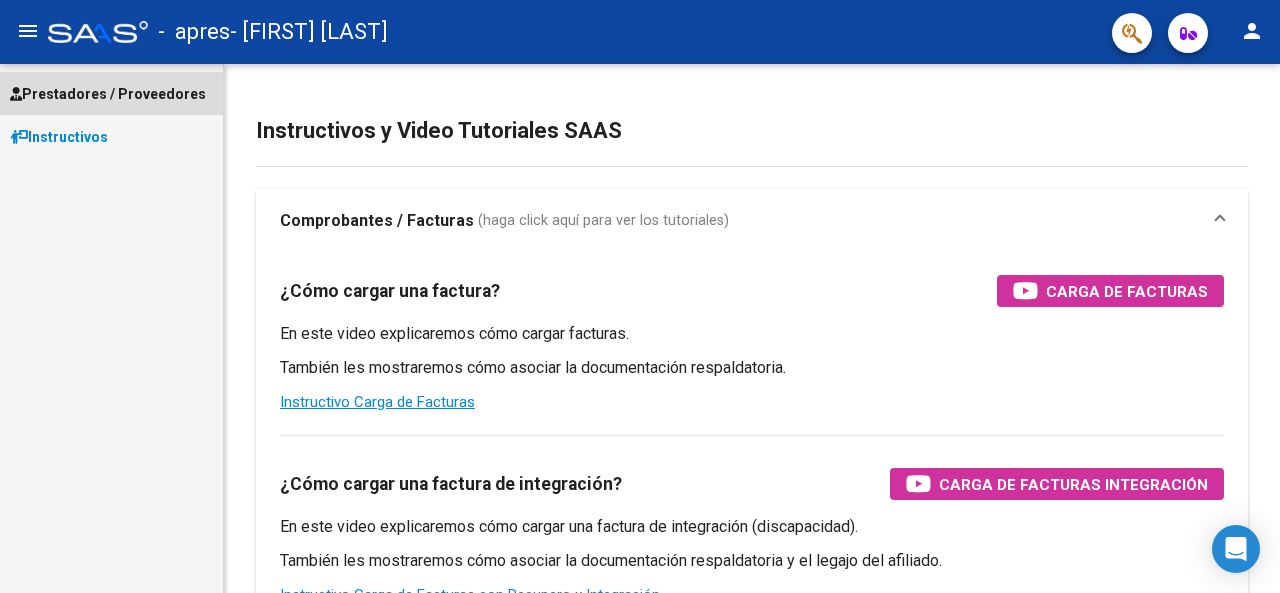 click on "Prestadores / Proveedores" at bounding box center [108, 94] 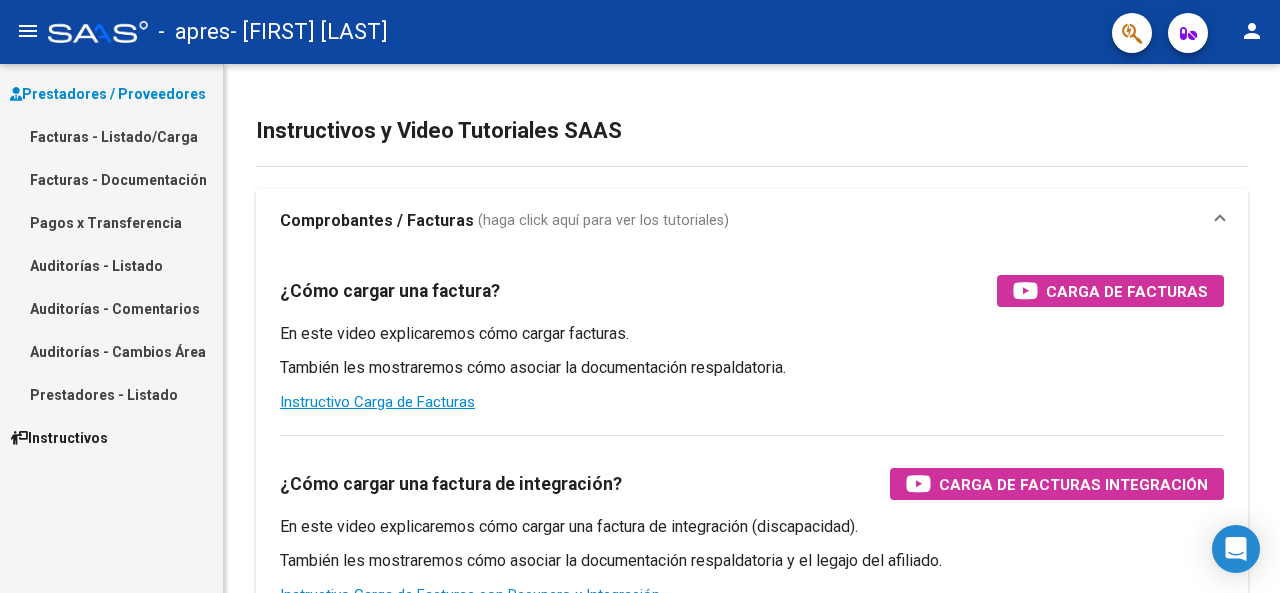 click on "Facturas - Listado/Carga" at bounding box center [111, 136] 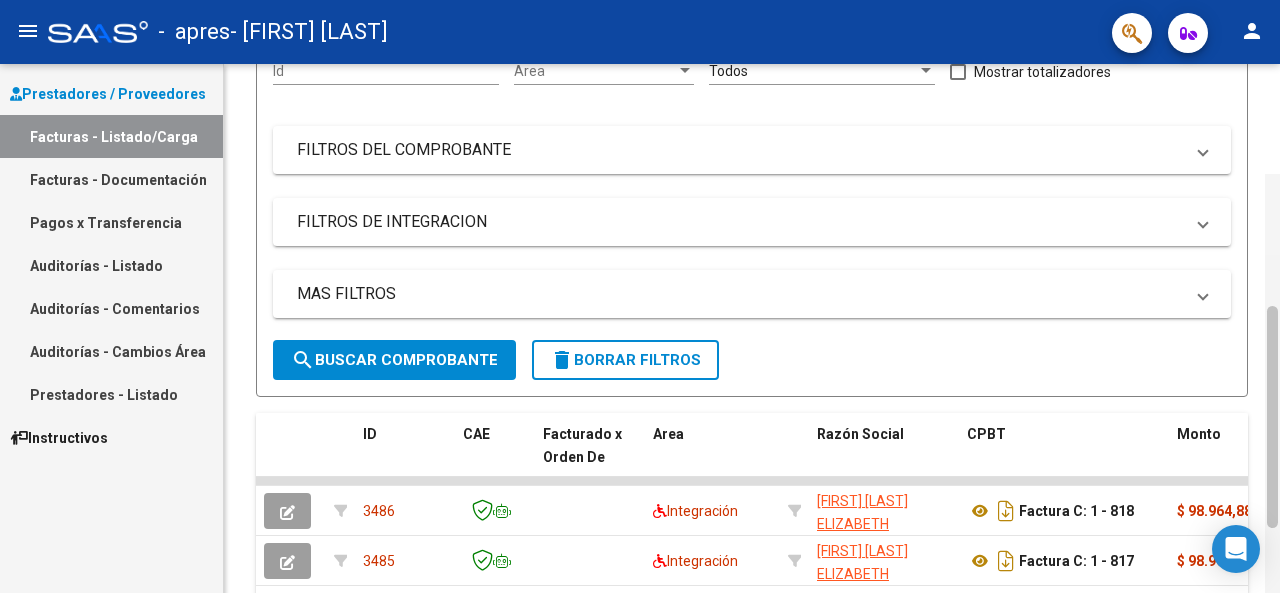 scroll, scrollTop: 316, scrollLeft: 0, axis: vertical 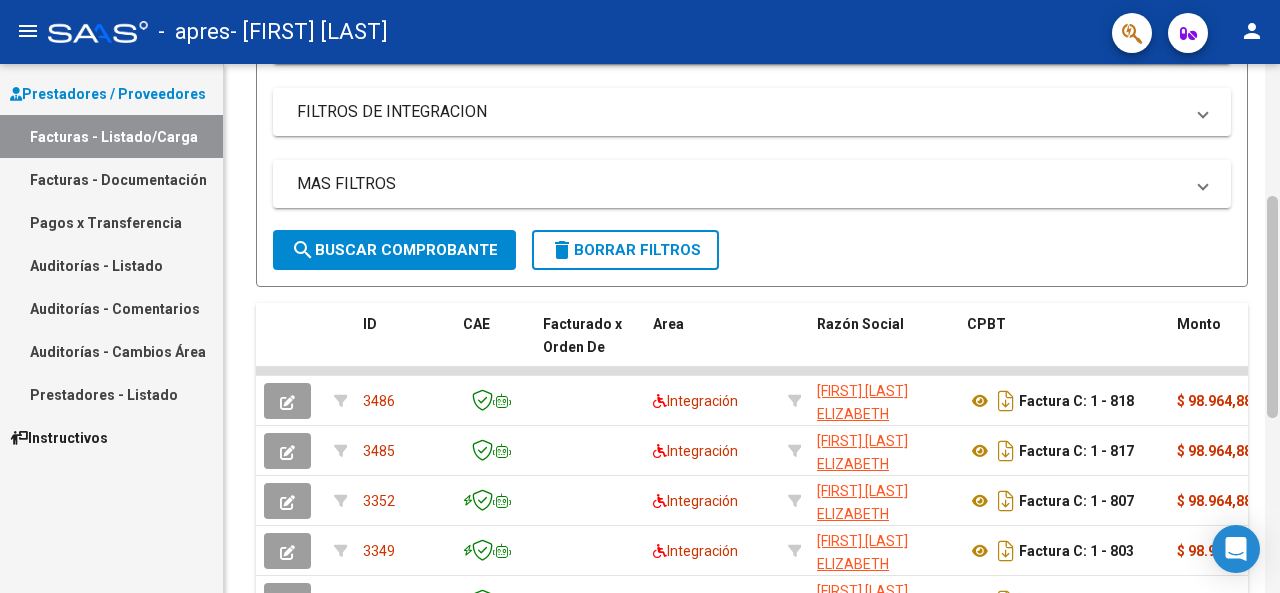 drag, startPoint x: 1271, startPoint y: 114, endPoint x: 1274, endPoint y: 312, distance: 198.02272 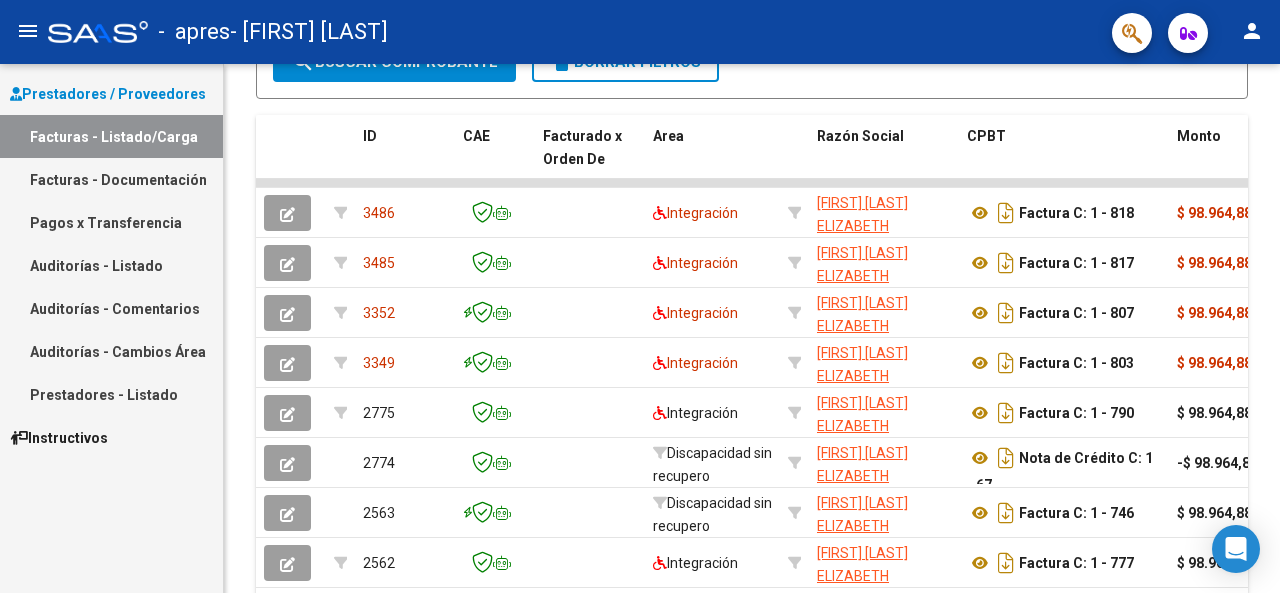 scroll, scrollTop: 734, scrollLeft: 0, axis: vertical 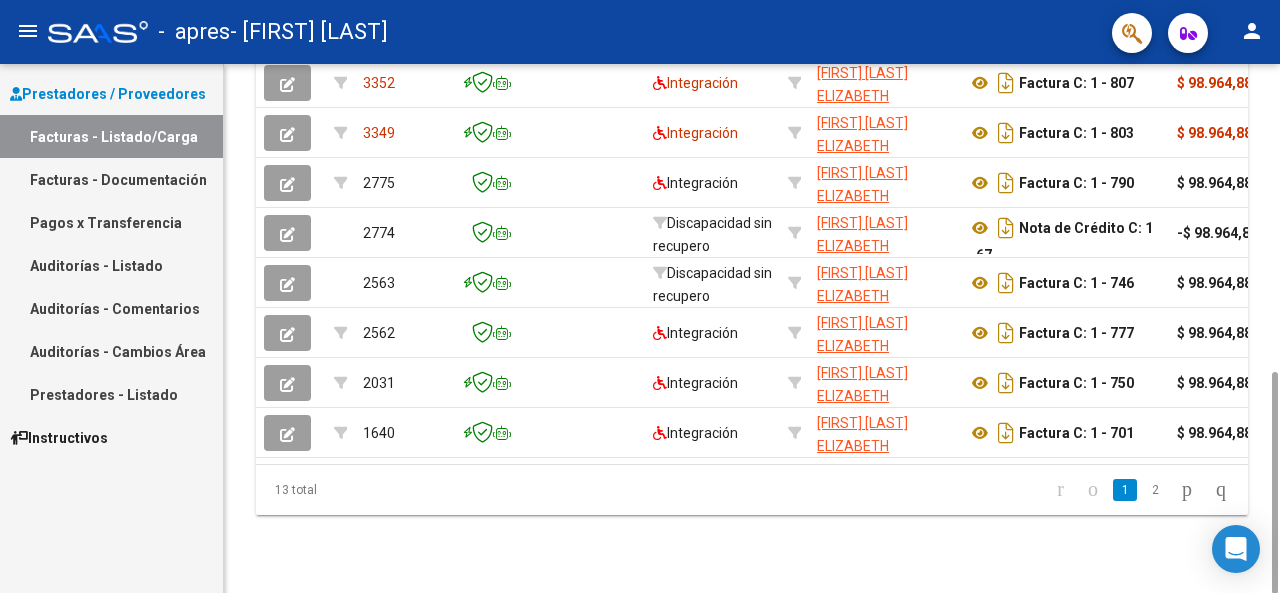 drag, startPoint x: 1274, startPoint y: 312, endPoint x: 1258, endPoint y: 612, distance: 300.42636 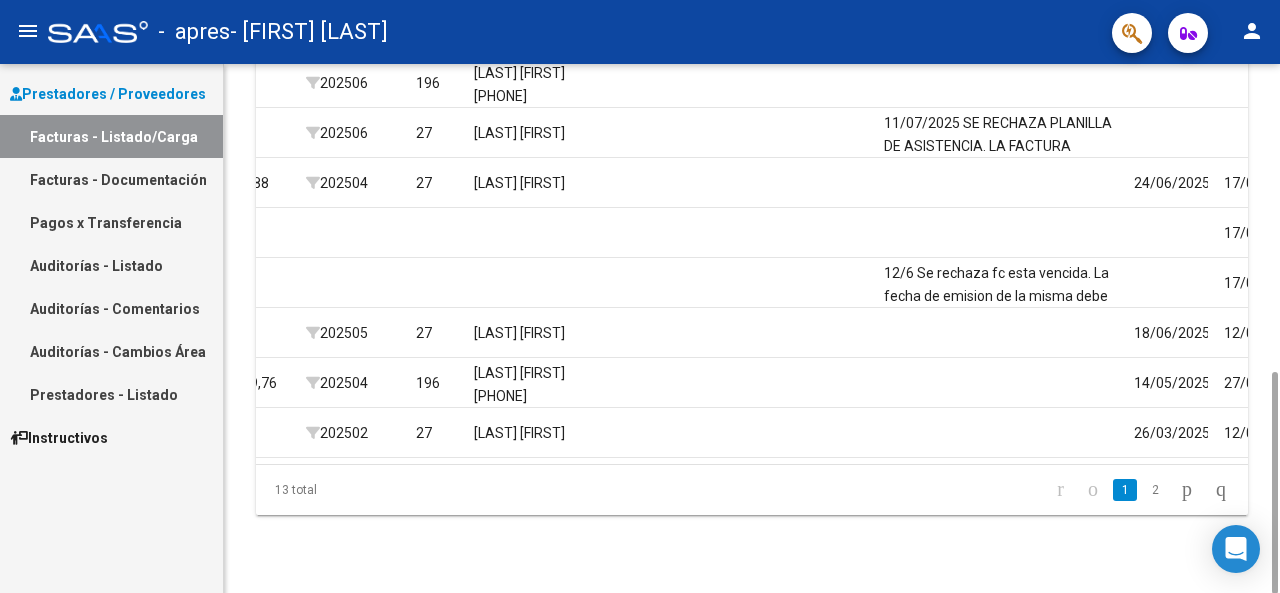 scroll, scrollTop: 0, scrollLeft: 2560, axis: horizontal 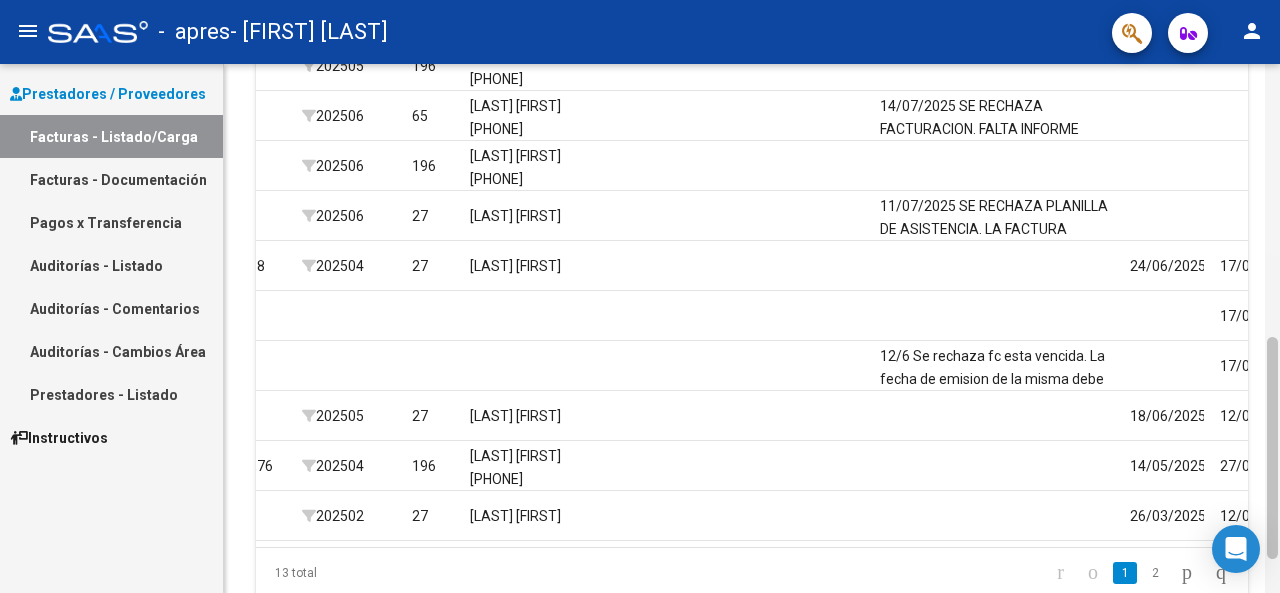 drag, startPoint x: 1276, startPoint y: 421, endPoint x: 1278, endPoint y: 386, distance: 35.057095 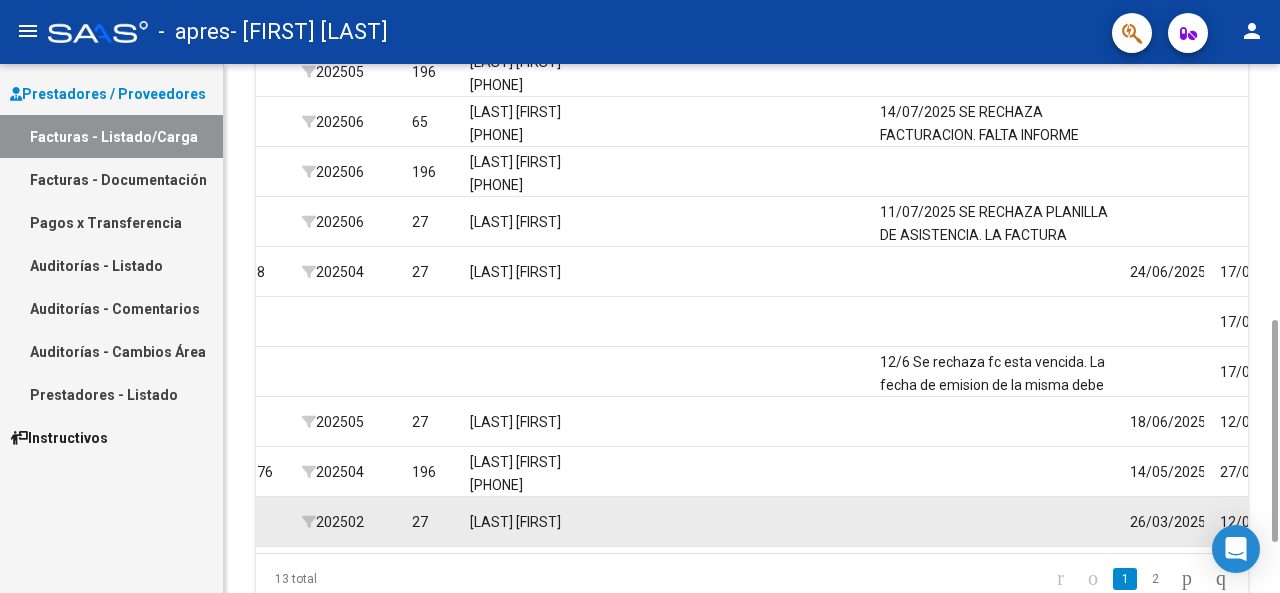 scroll, scrollTop: 635, scrollLeft: 0, axis: vertical 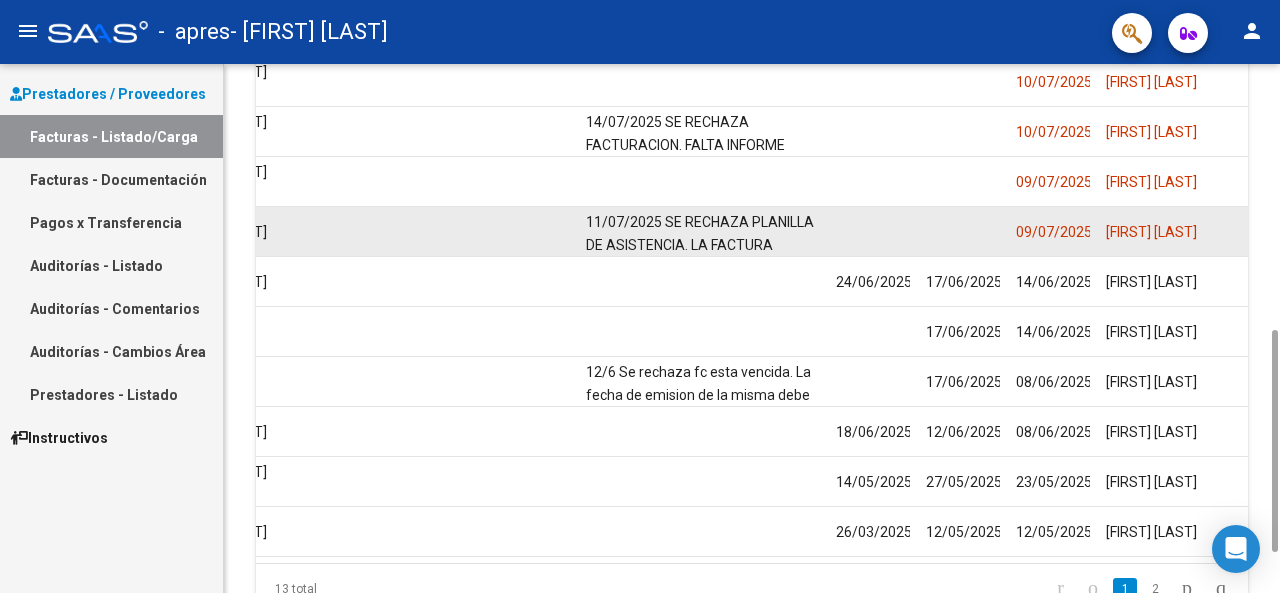 click on "11/07/2025
SE RECHAZA PLANILLA DE ASISTENCIA.
LA FACTURA CORRESPONDE AL PERIODO DE JUNIO Y LA PLANILLA DE ASISTENCIA ES DEL PERIODO DE MAYO.
CARGAR PLANILLA CORRECTA EN DOCUMENTACION RESPALDATORIA.
UNA VEZ ADJUNTA POR FAVOR INFORMARLO MEDIANTE UN COMENTARIO
JIMENA" 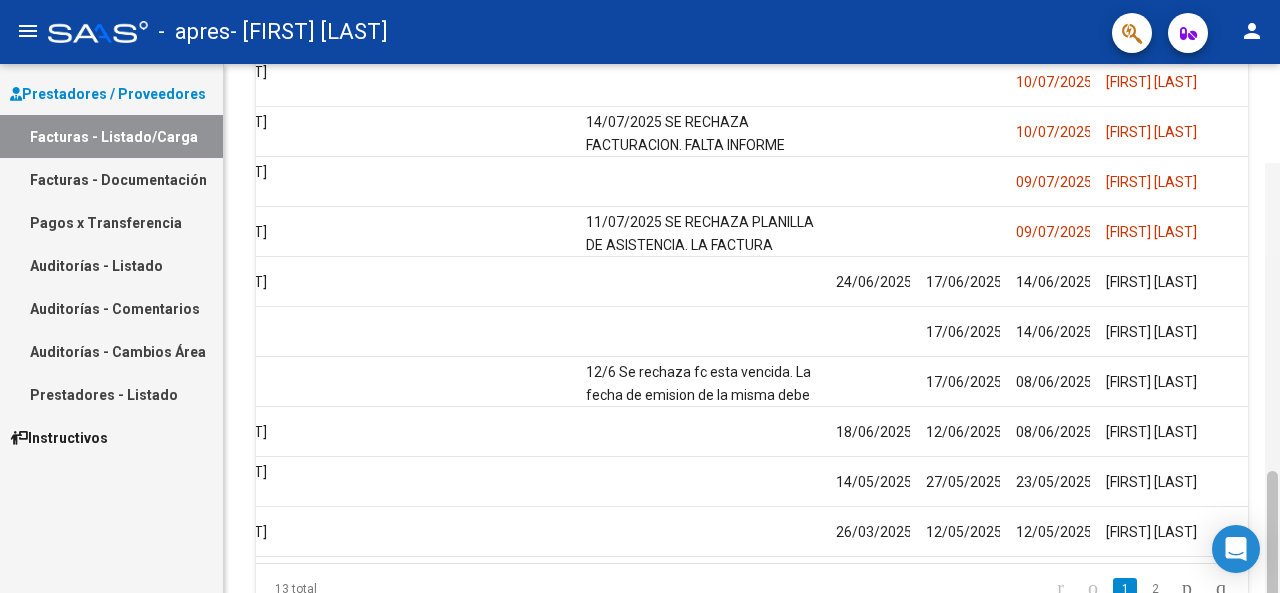 scroll, scrollTop: 734, scrollLeft: 0, axis: vertical 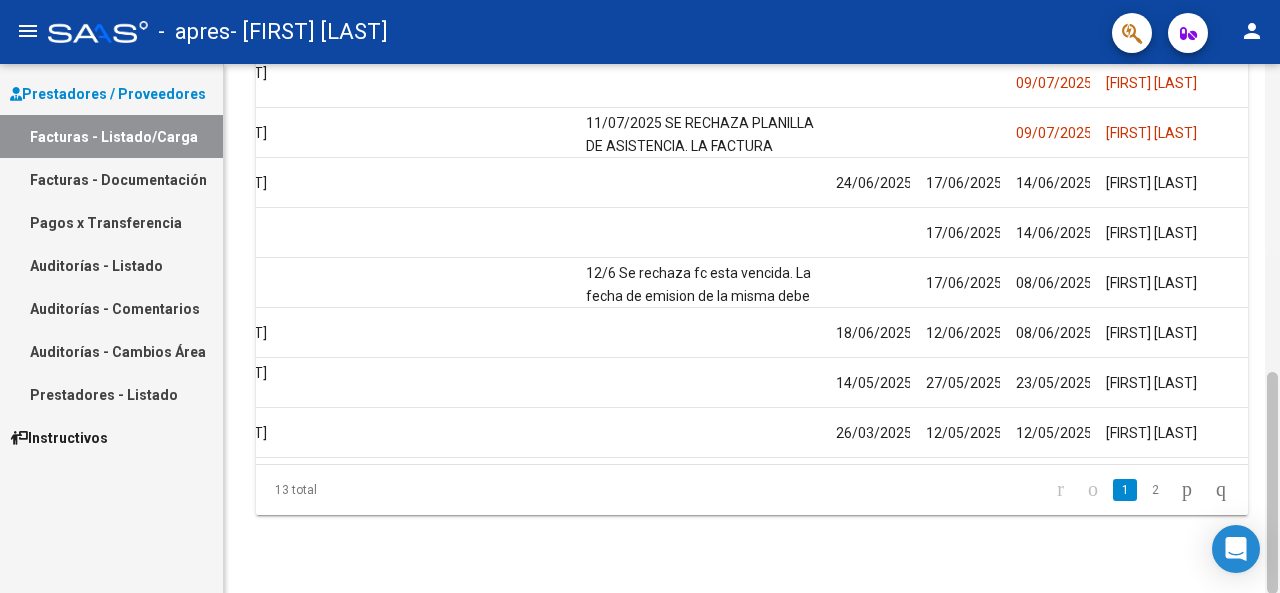 drag, startPoint x: 1274, startPoint y: 353, endPoint x: 1279, endPoint y: 437, distance: 84.14868 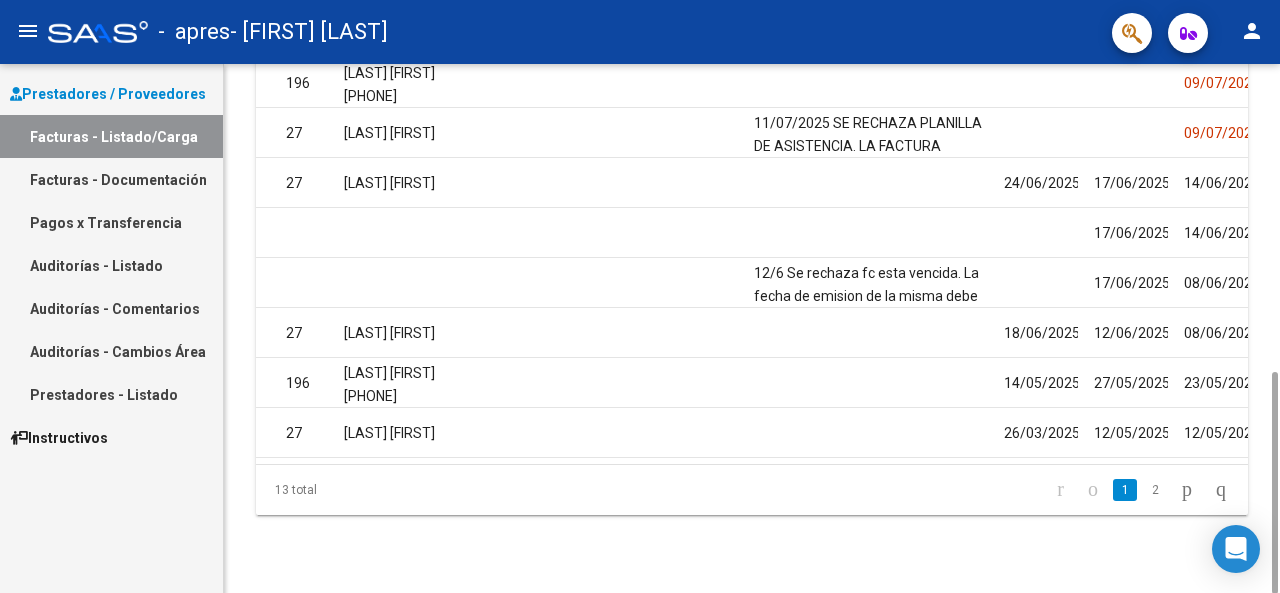 scroll, scrollTop: 0, scrollLeft: 2233, axis: horizontal 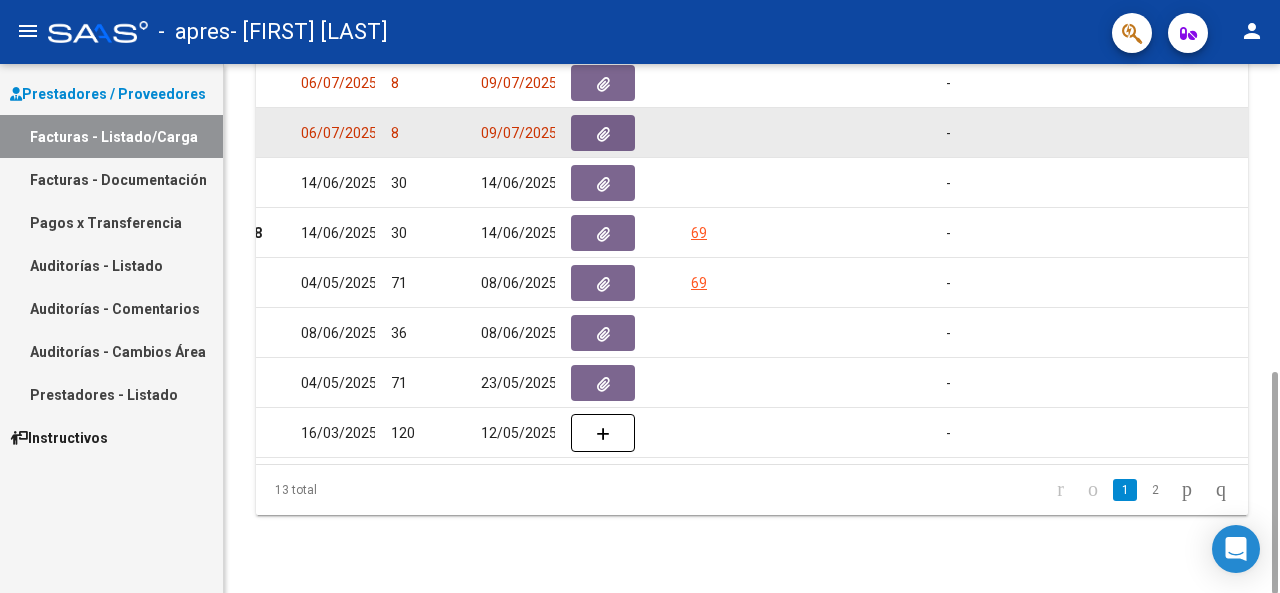 click 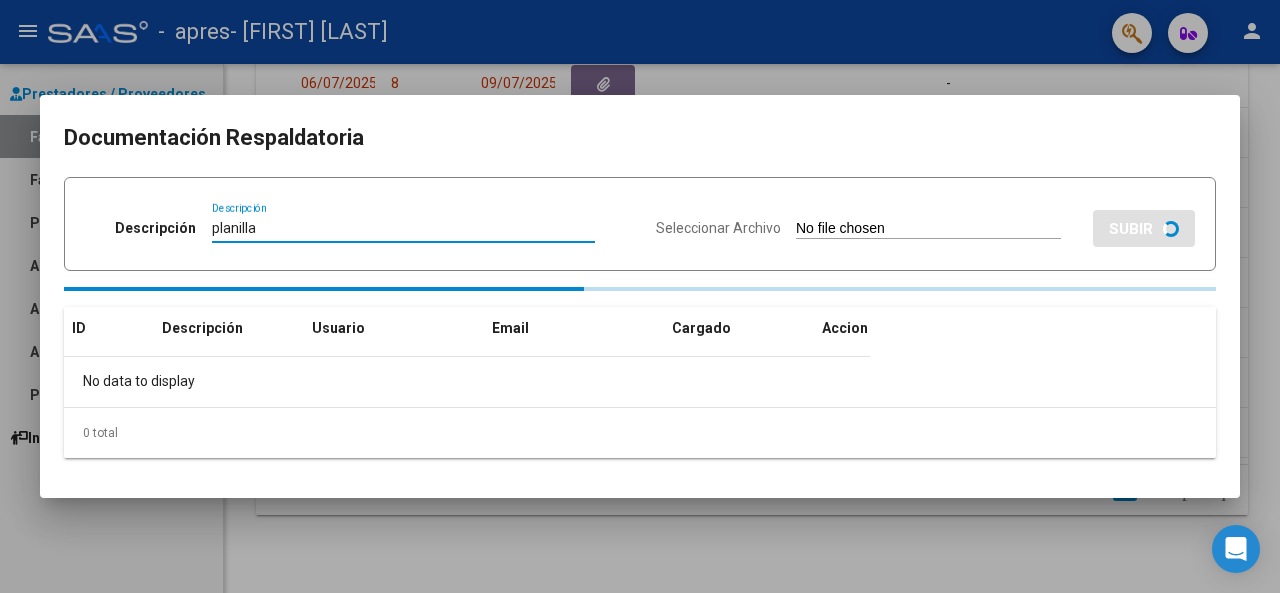 type on "planilla" 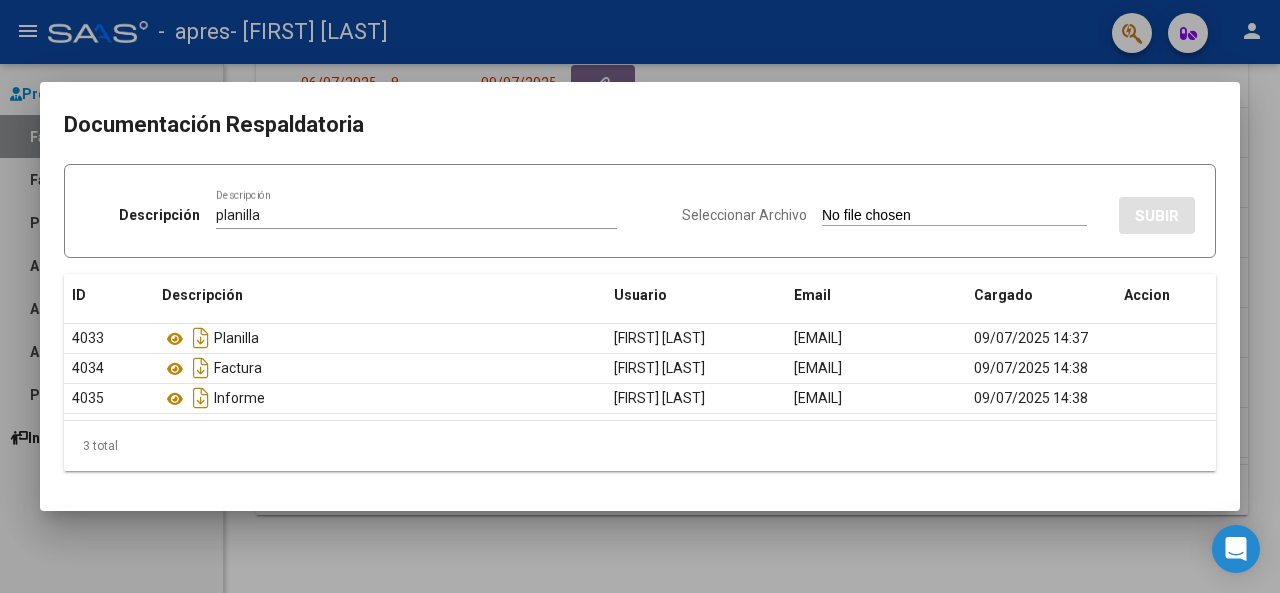 click on "Documentación Respaldatoria" at bounding box center (640, 125) 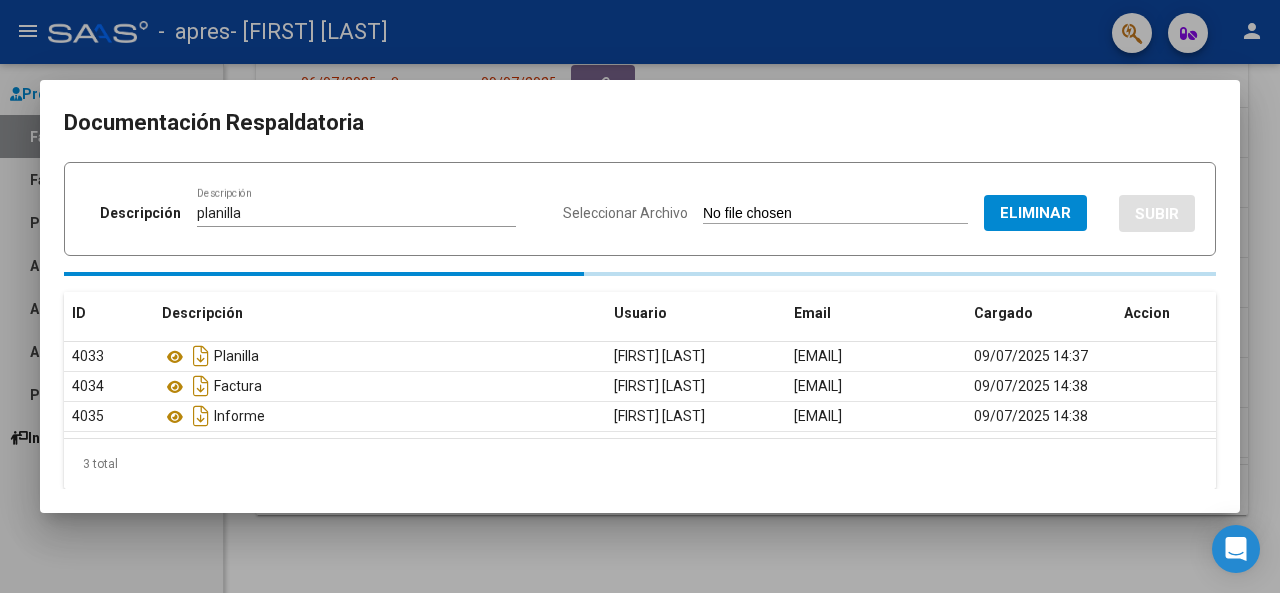 click on "Descripción planilla Descripción Seleccionar Archivo Eliminar SUBIR" at bounding box center (640, 209) 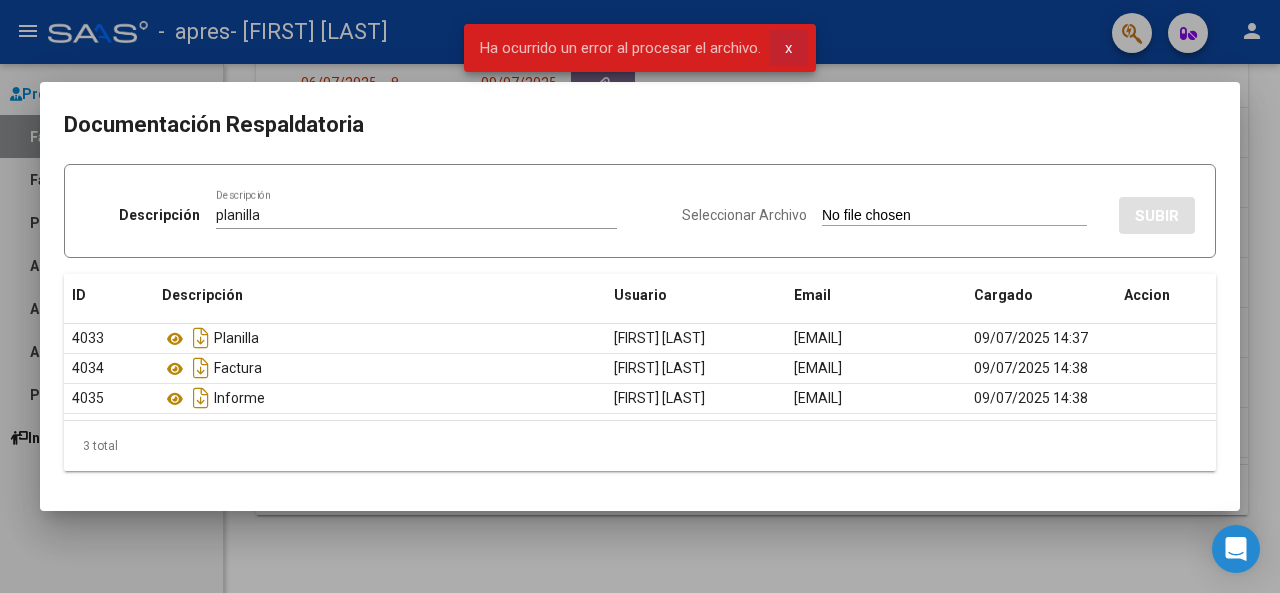 click on "x" at bounding box center [788, 48] 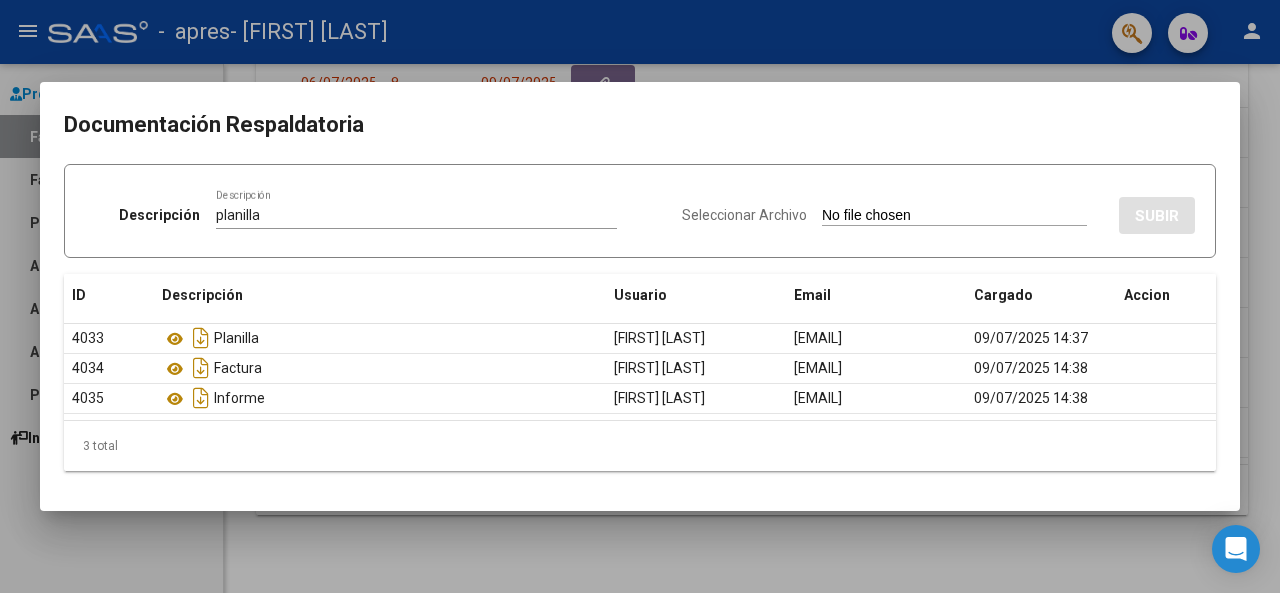 click on "Seleccionar Archivo" at bounding box center (954, 216) 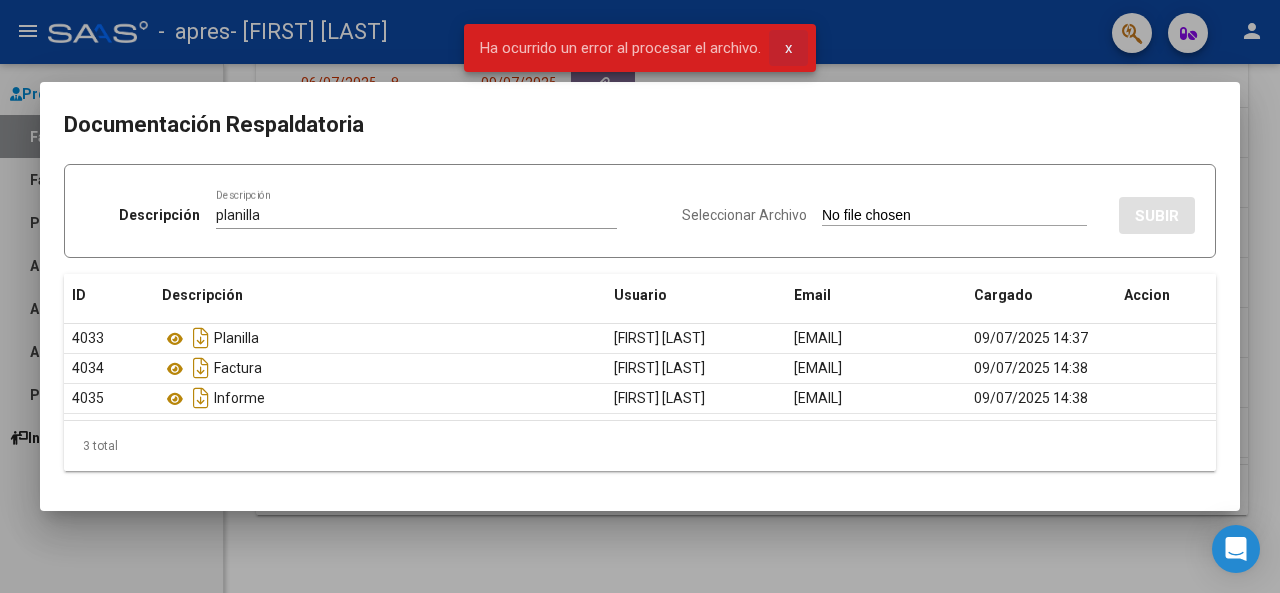 click on "x" at bounding box center [788, 48] 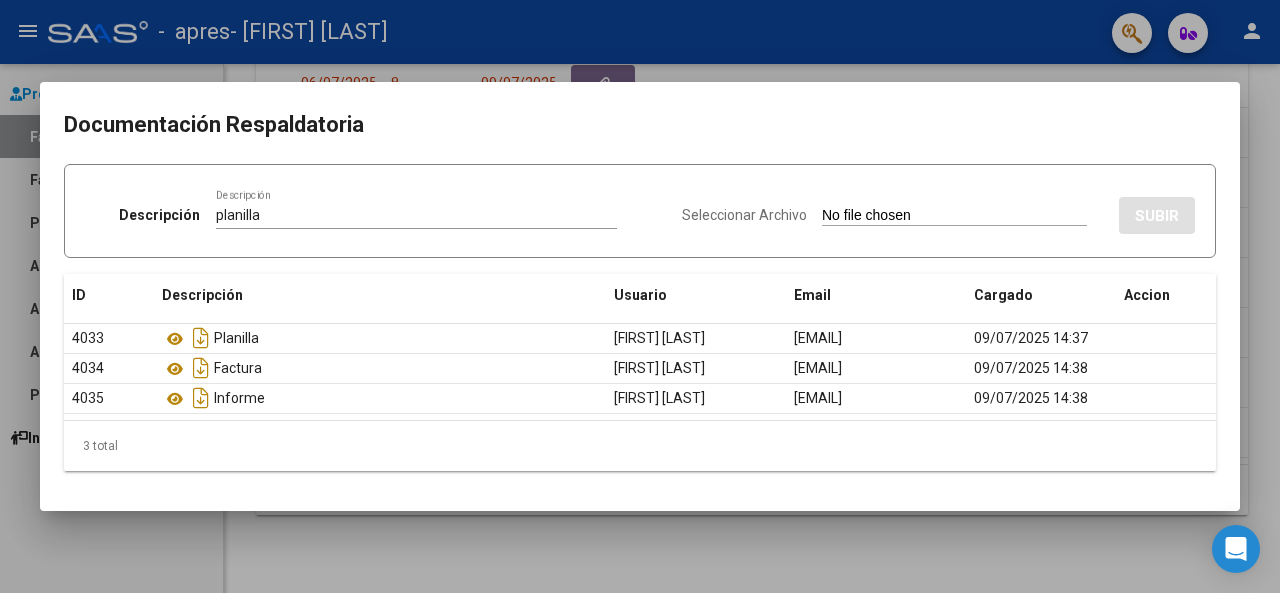 click on "Seleccionar Archivo" at bounding box center [954, 216] 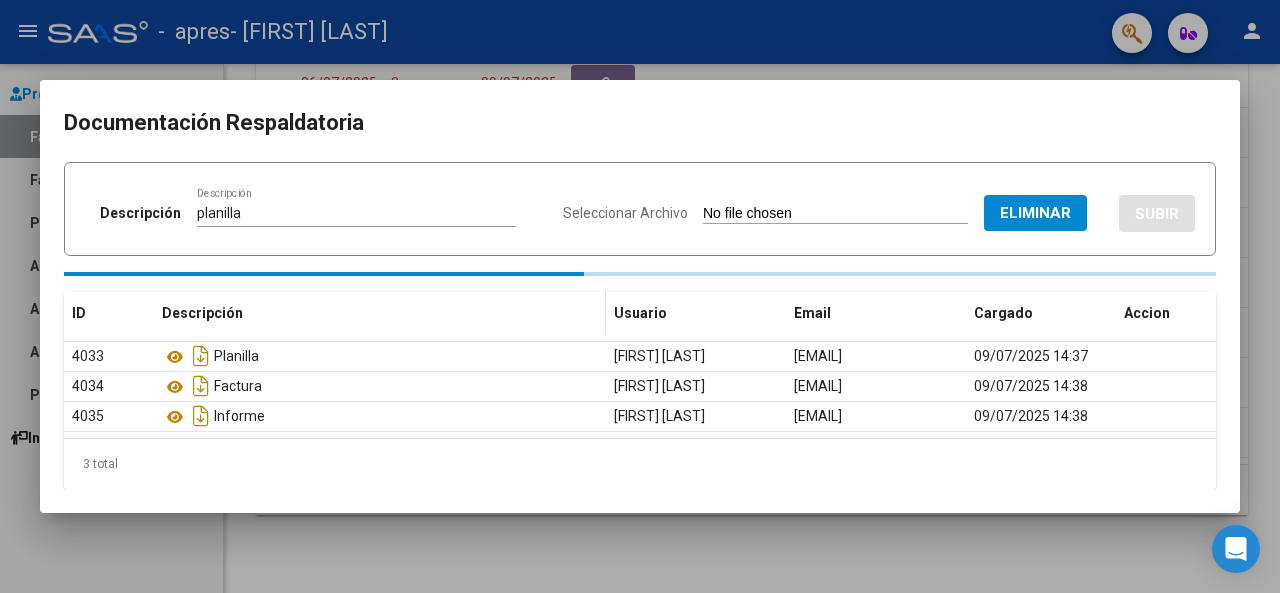 type 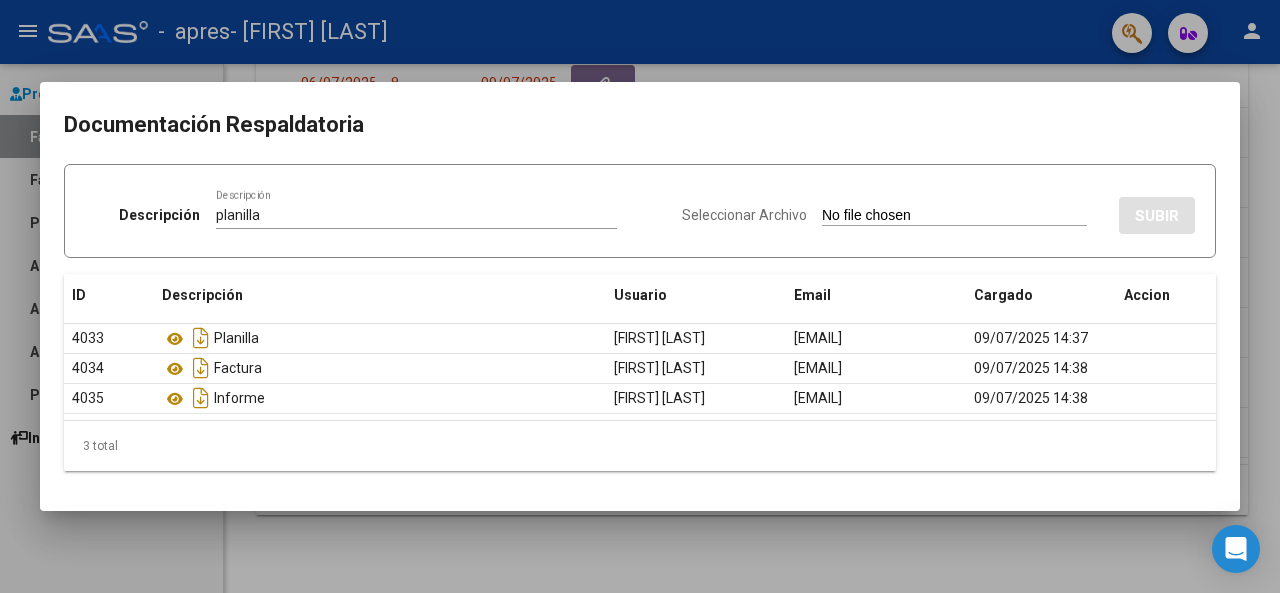 click on "x" at bounding box center [788, 48] 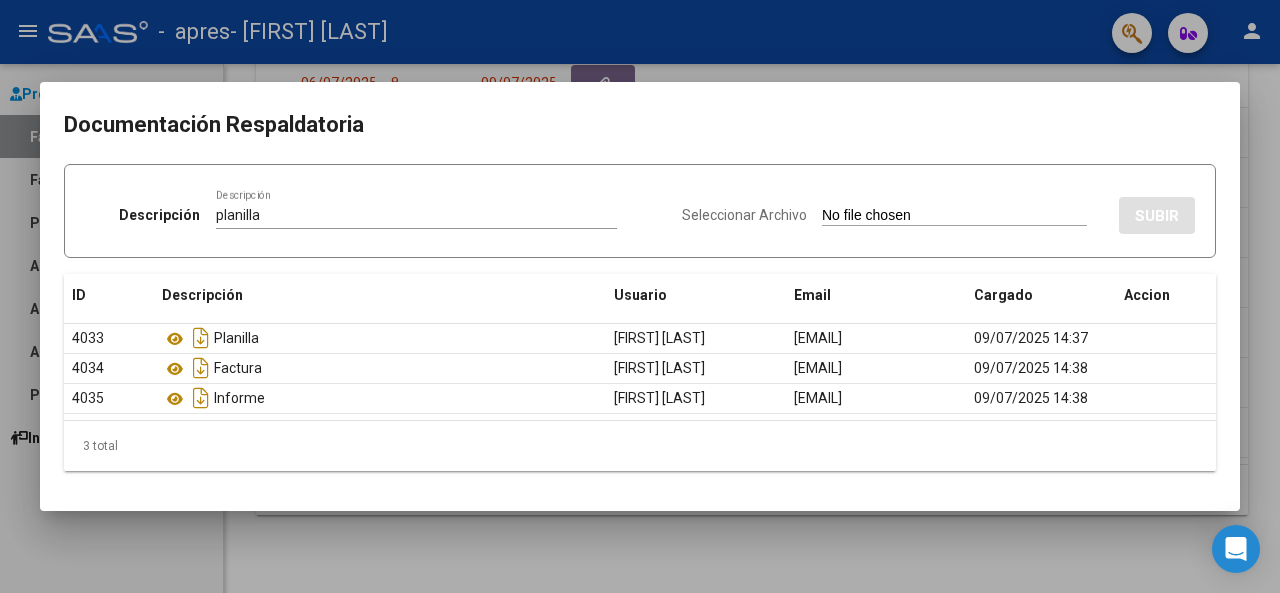 click at bounding box center (640, 296) 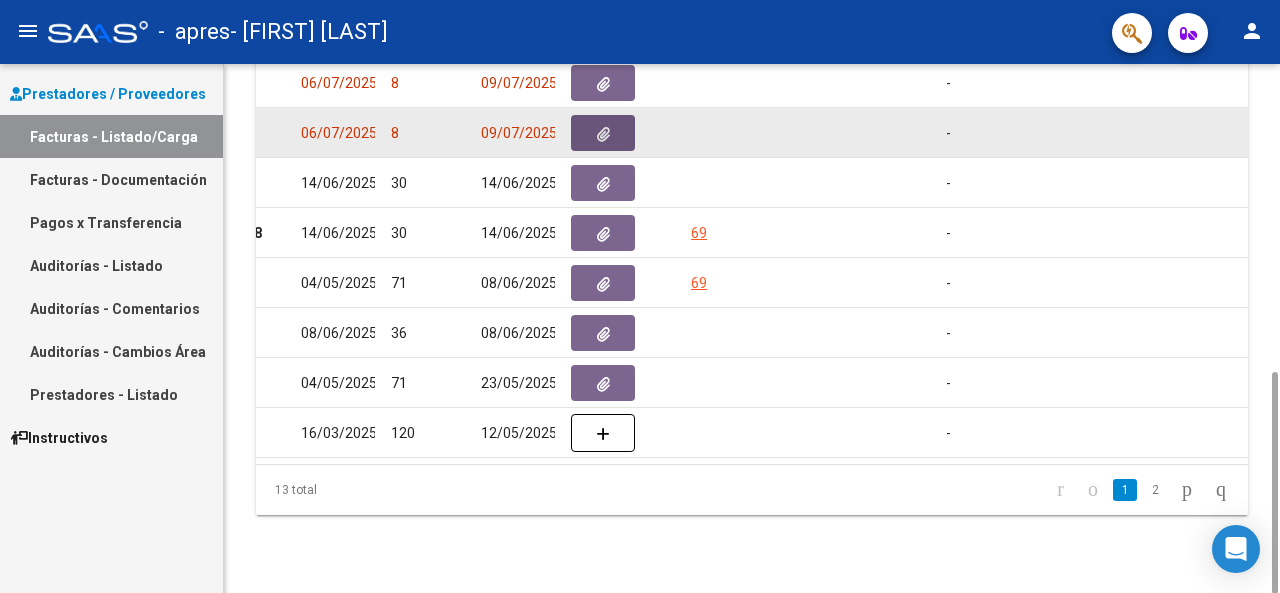 click 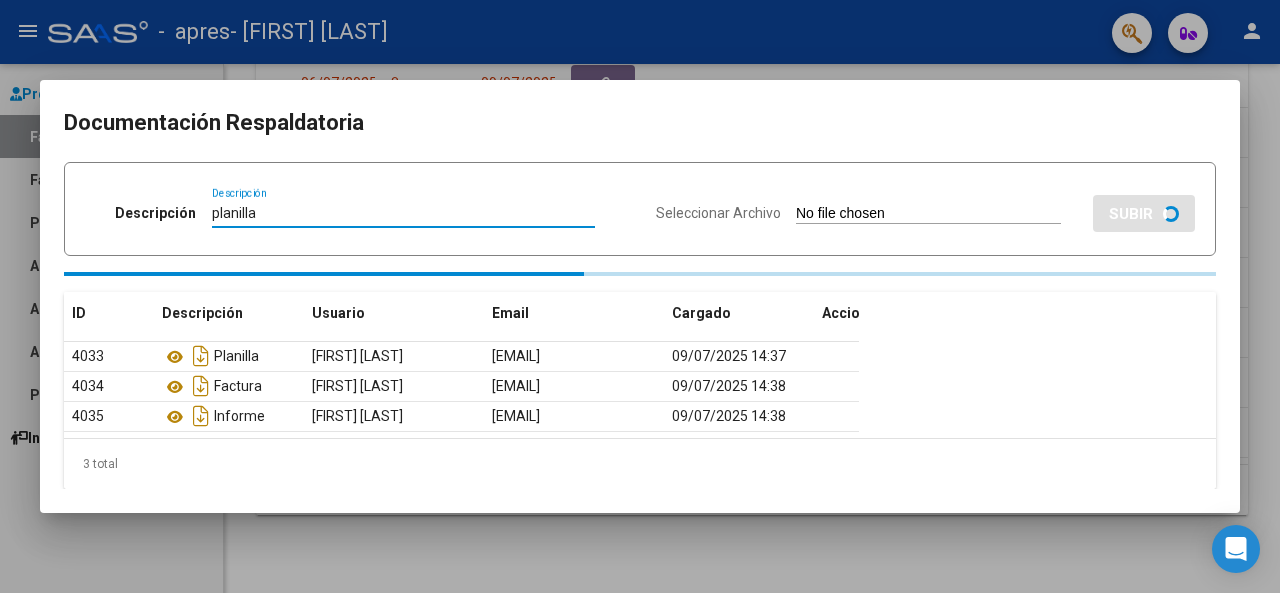 type on "planilla" 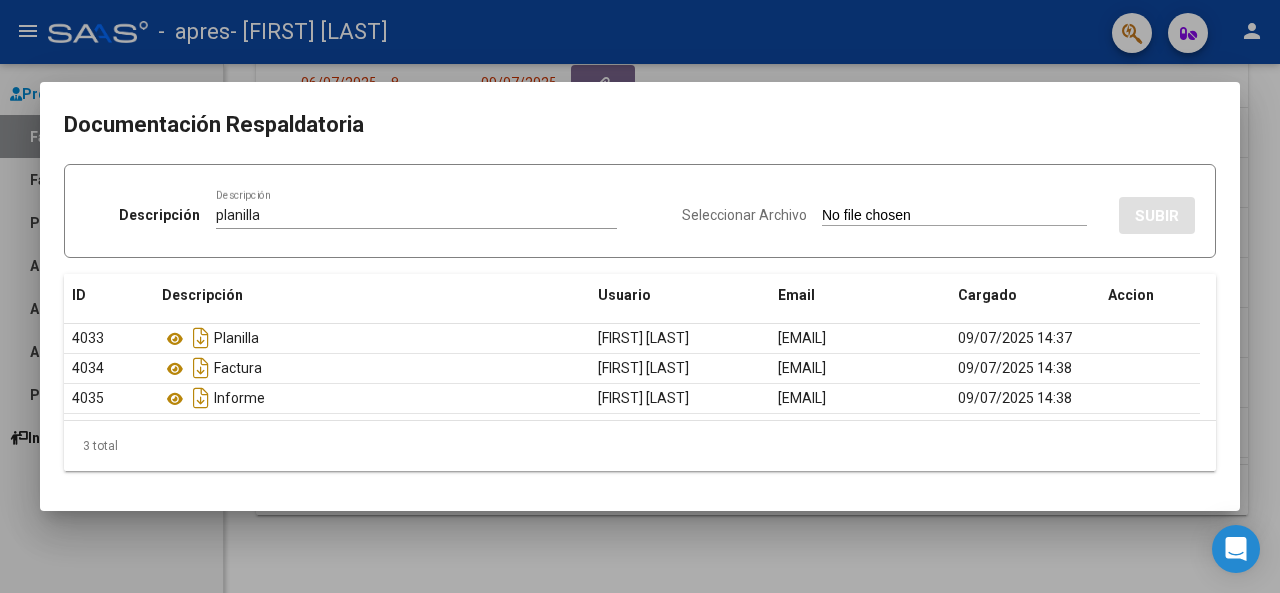 type on "C:\fakepath\CamScanner 14-7-25 11.39.pdf" 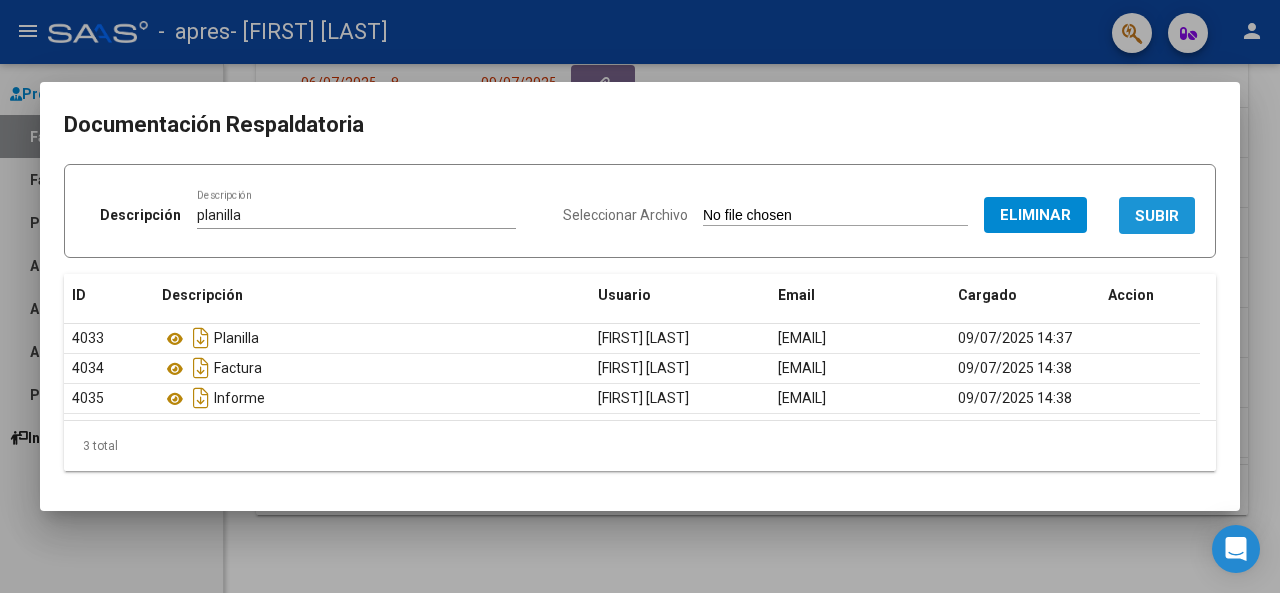 click on "SUBIR" at bounding box center (1157, 216) 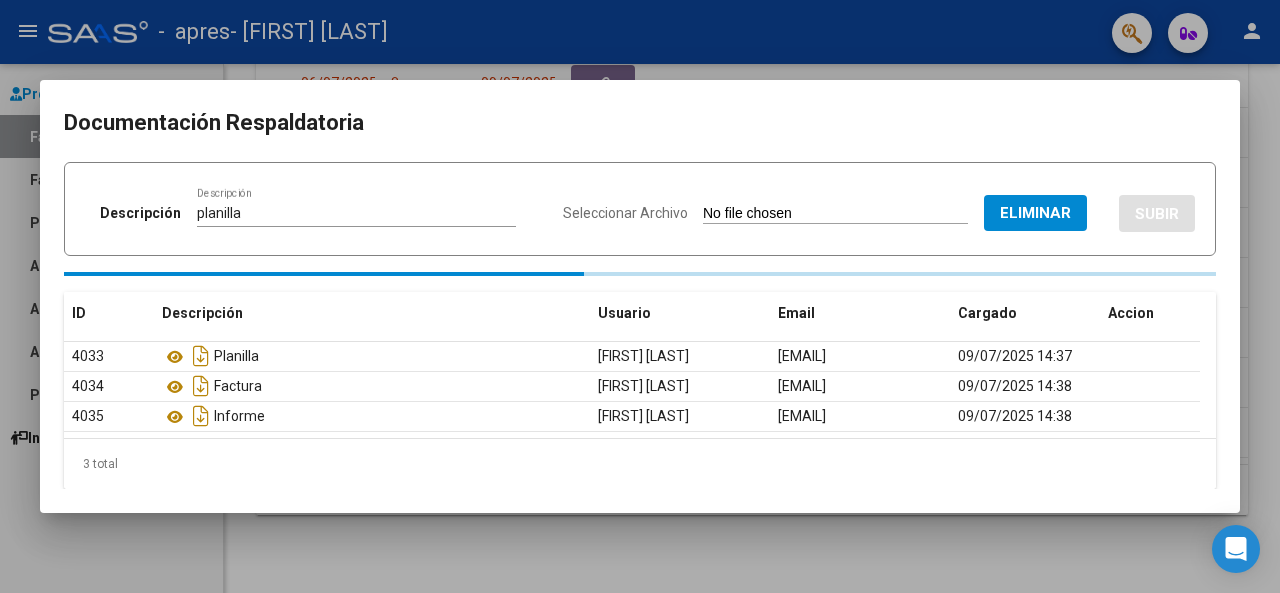 type 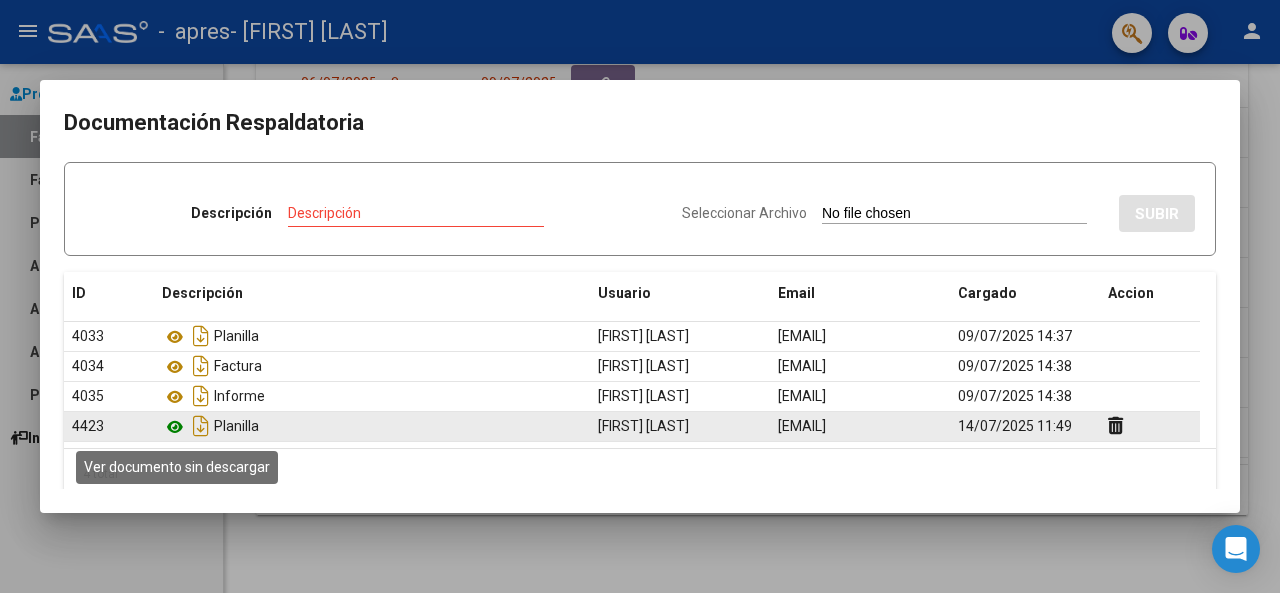 click 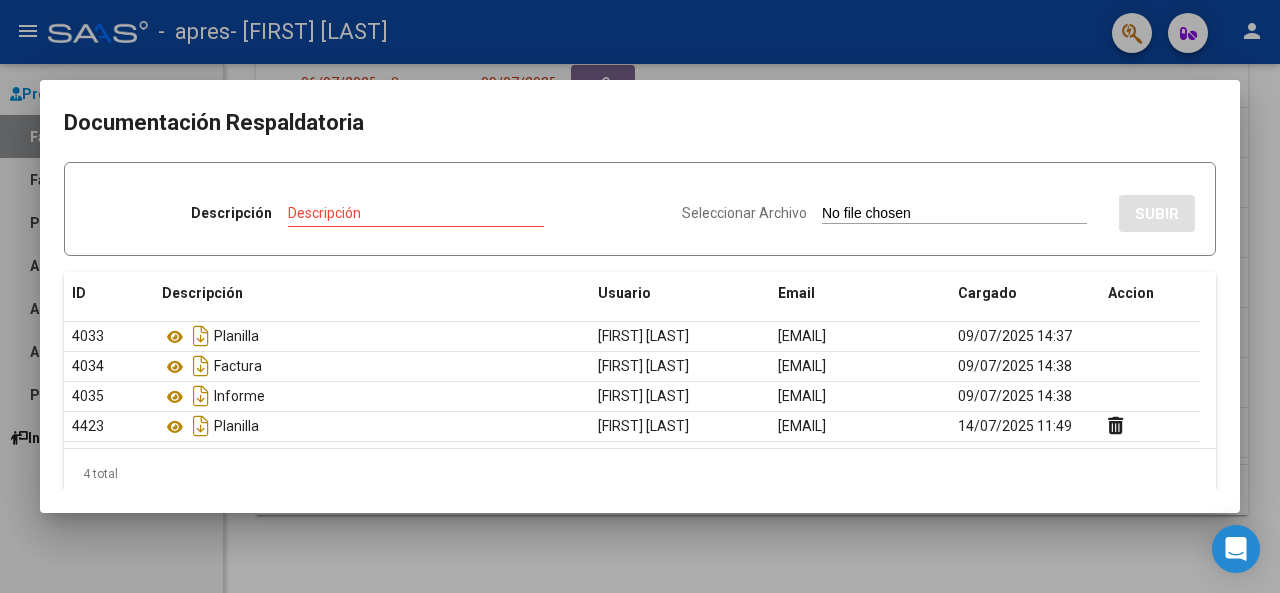 scroll, scrollTop: 22, scrollLeft: 0, axis: vertical 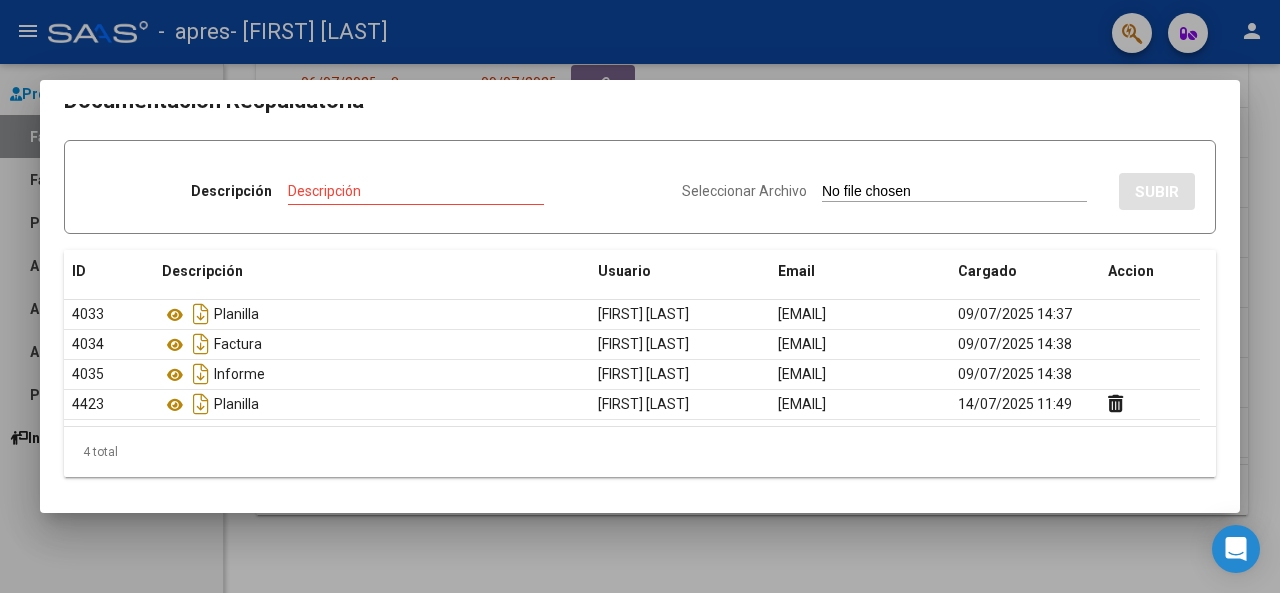 click at bounding box center [640, 296] 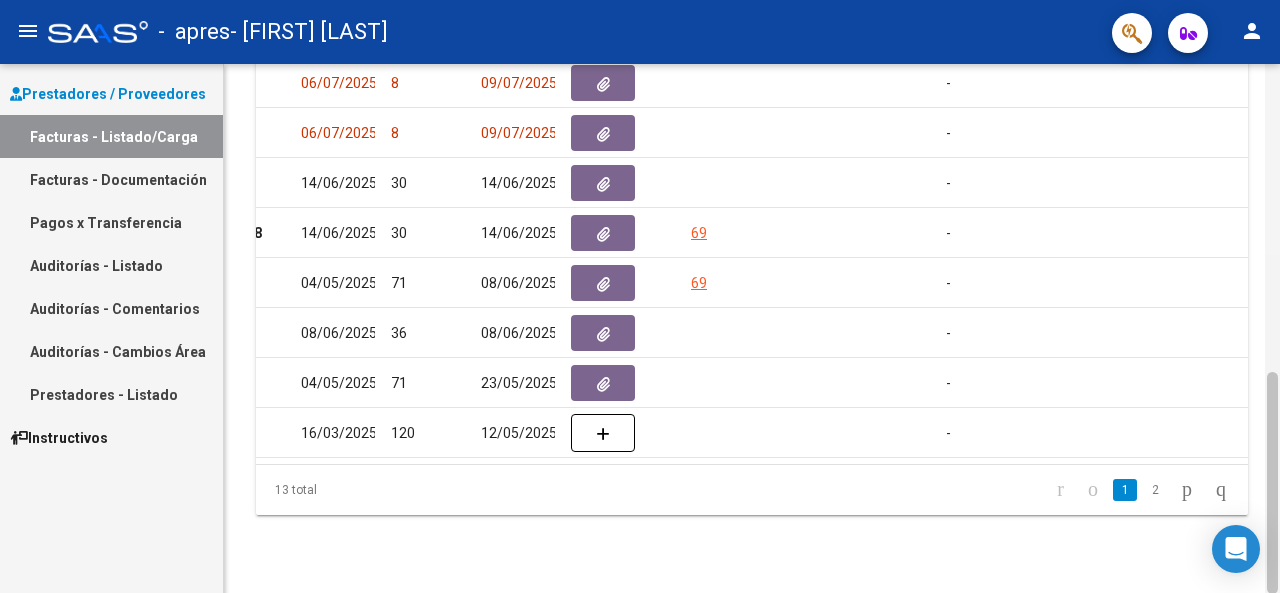 drag, startPoint x: 1279, startPoint y: 377, endPoint x: 1269, endPoint y: 226, distance: 151.33076 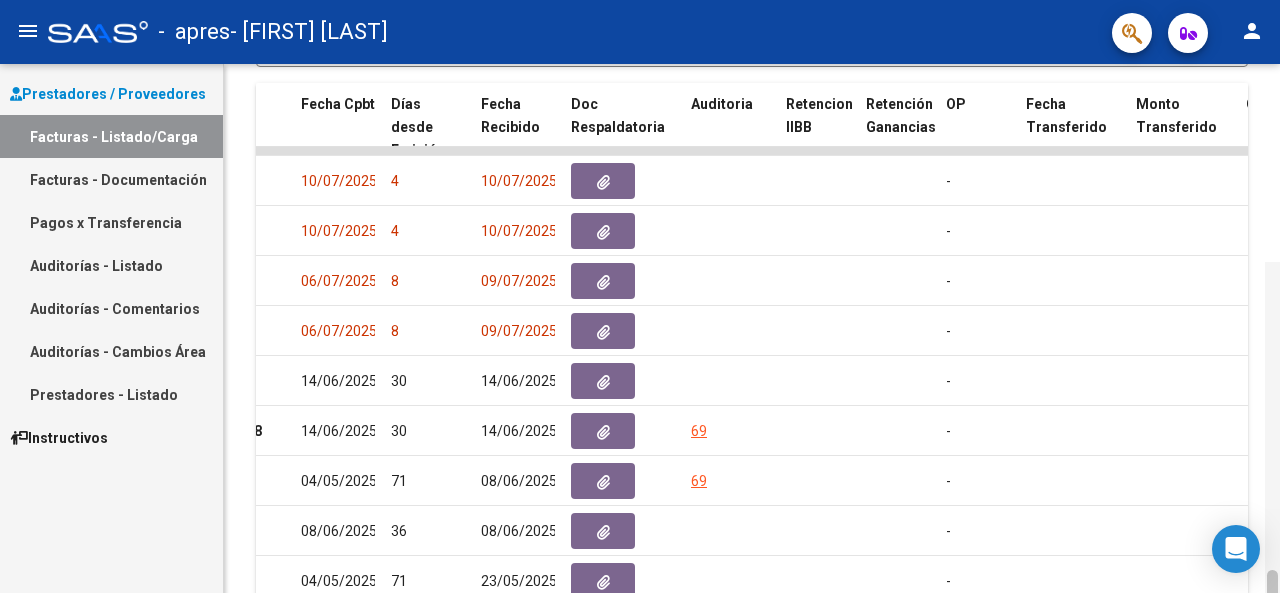 scroll, scrollTop: 734, scrollLeft: 0, axis: vertical 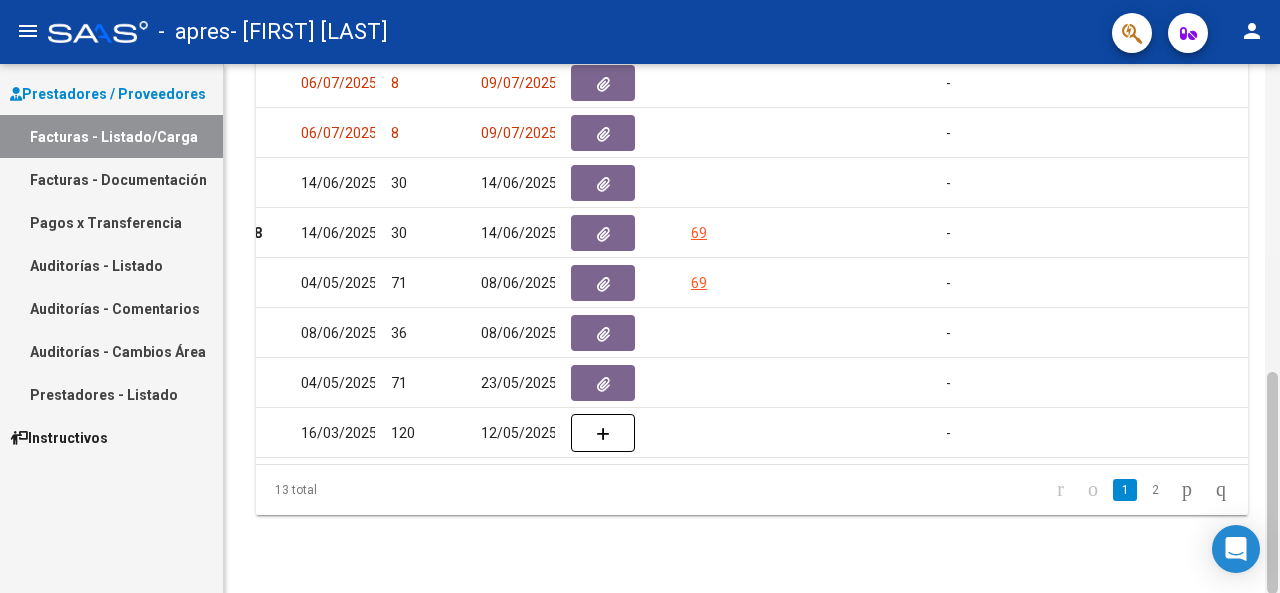 drag, startPoint x: 1278, startPoint y: 311, endPoint x: 1278, endPoint y: 403, distance: 92 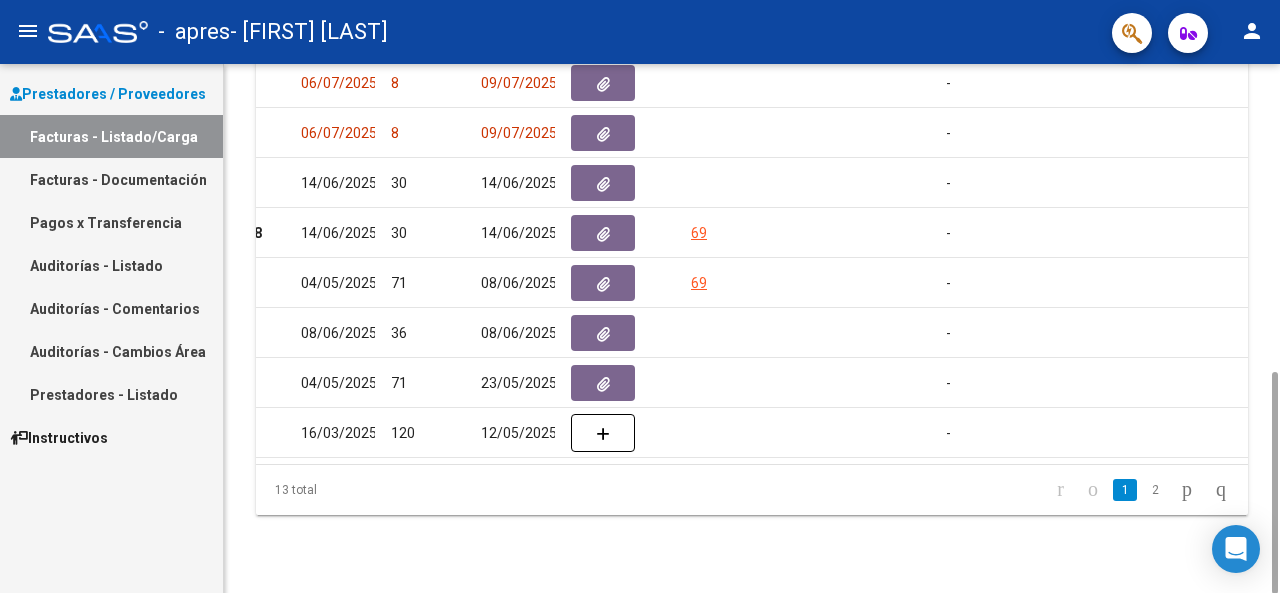 scroll, scrollTop: 0, scrollLeft: 1026, axis: horizontal 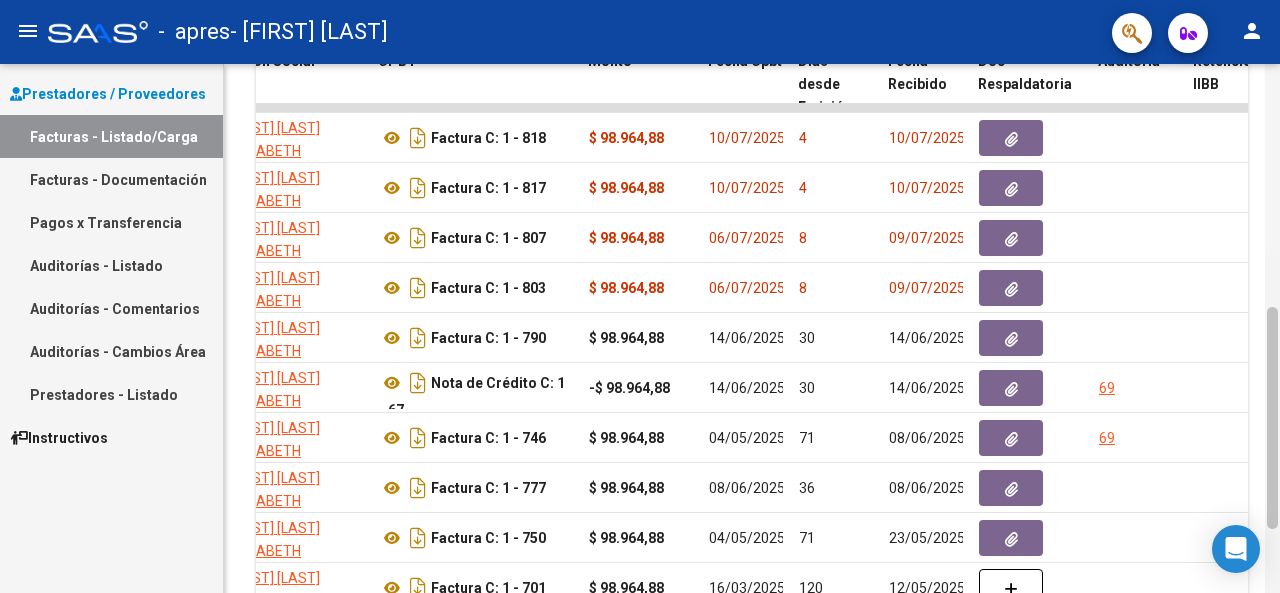 drag, startPoint x: 1272, startPoint y: 416, endPoint x: 1276, endPoint y: 358, distance: 58.137768 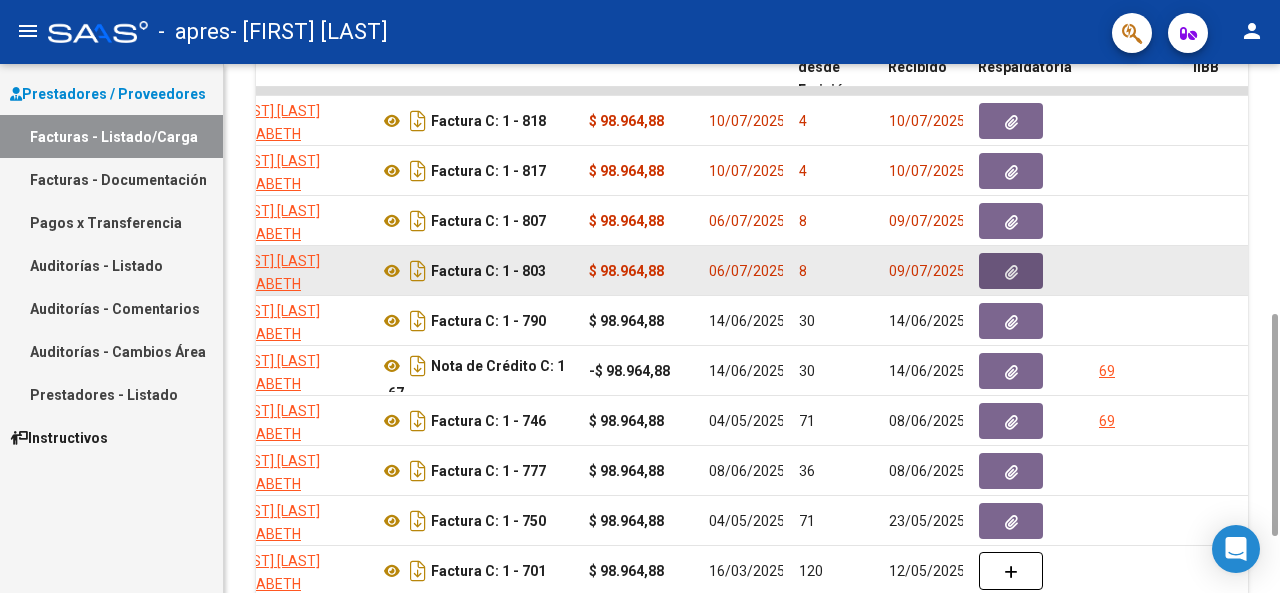 click 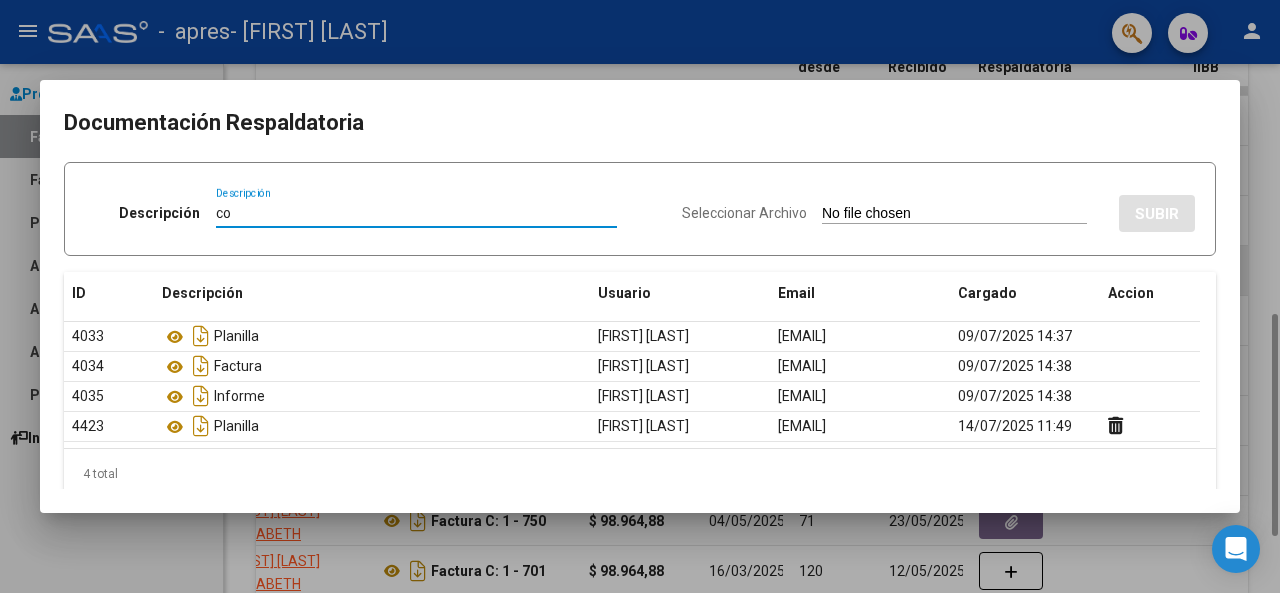 type on "c" 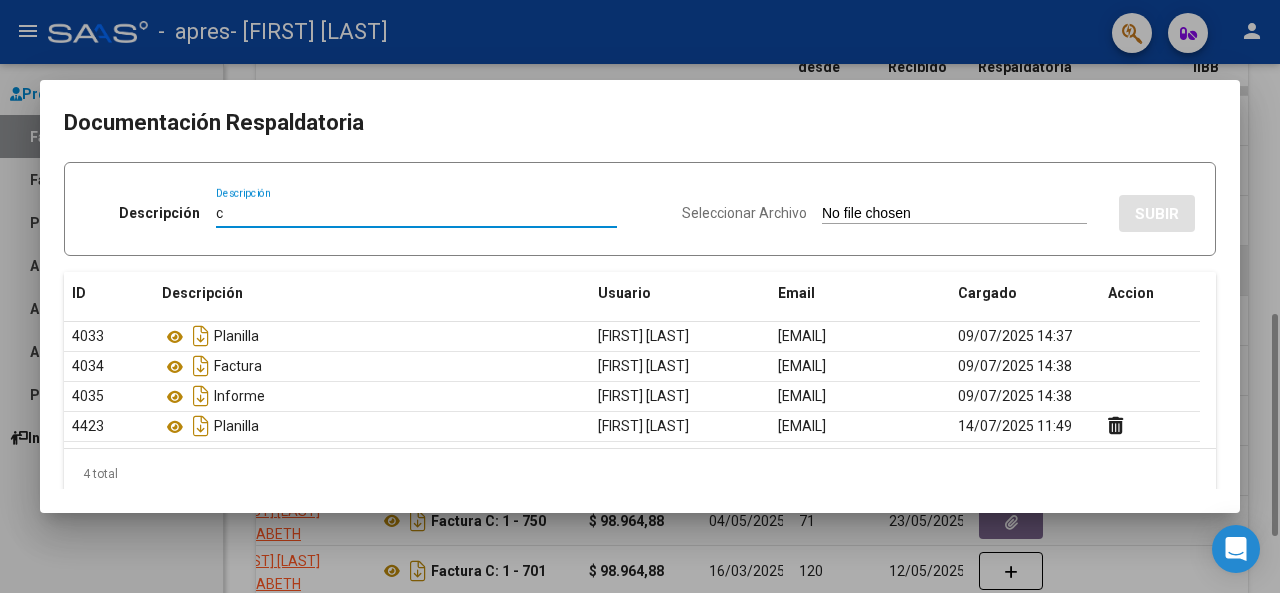 type 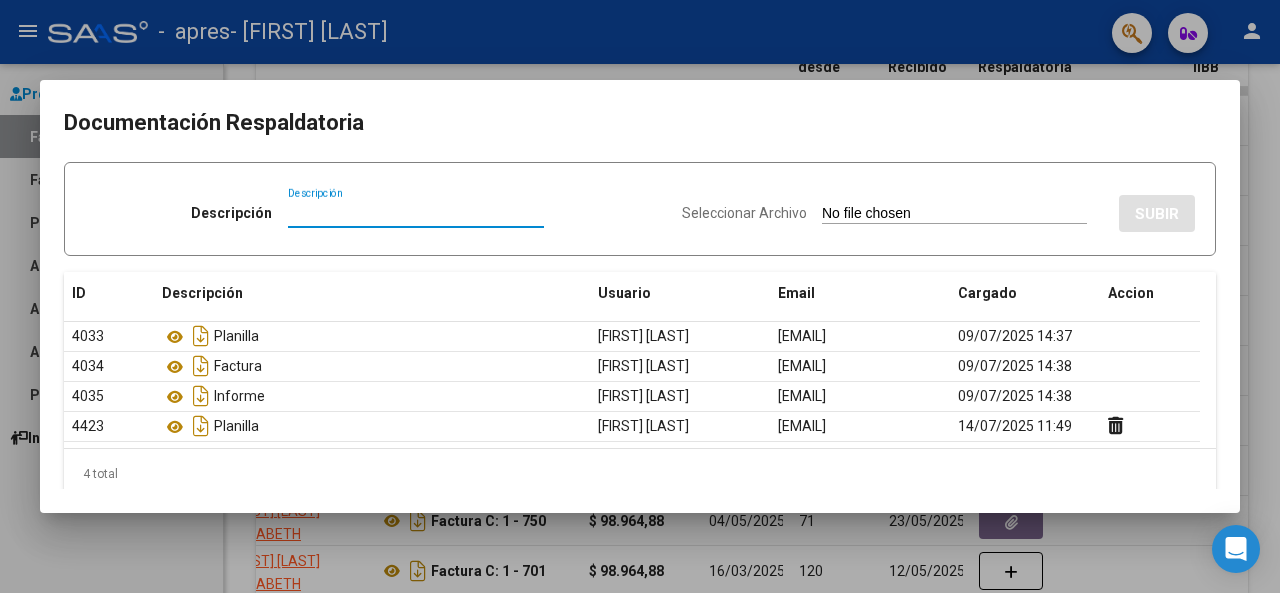 click at bounding box center (640, 296) 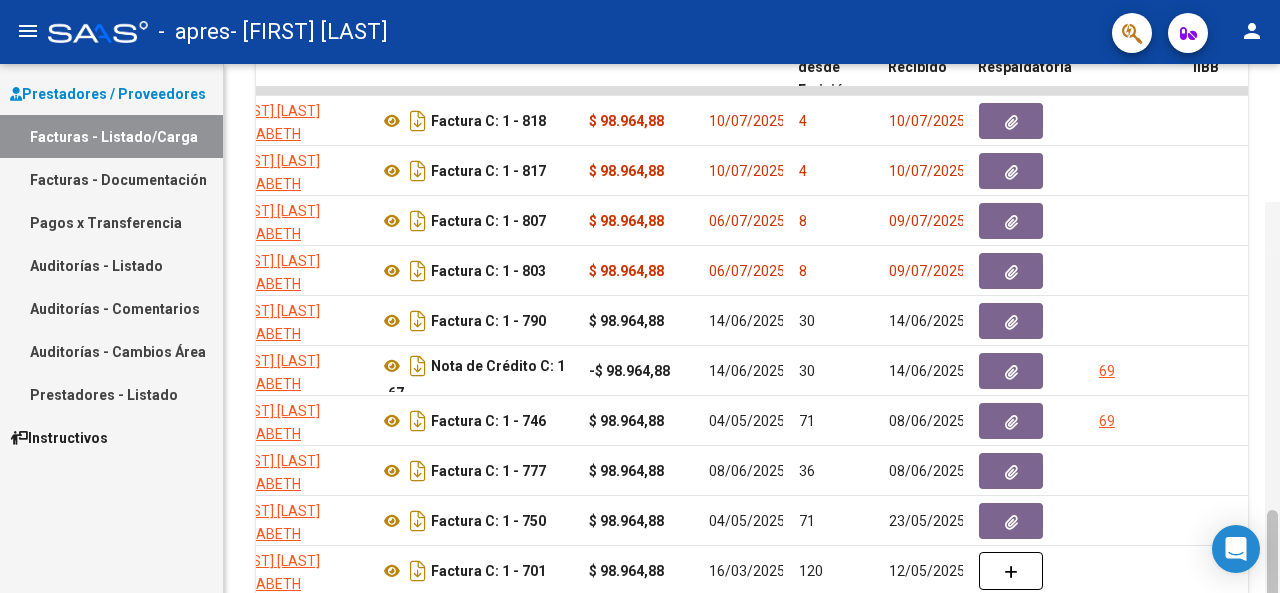 scroll, scrollTop: 734, scrollLeft: 0, axis: vertical 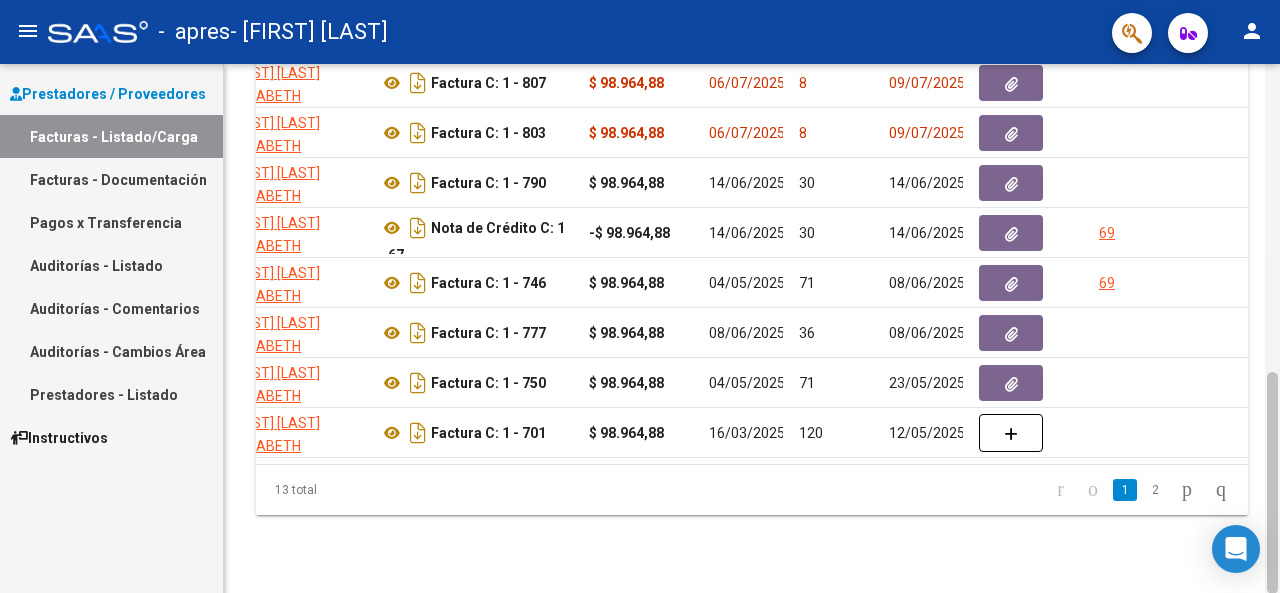 drag, startPoint x: 1278, startPoint y: 341, endPoint x: 1279, endPoint y: 392, distance: 51.009804 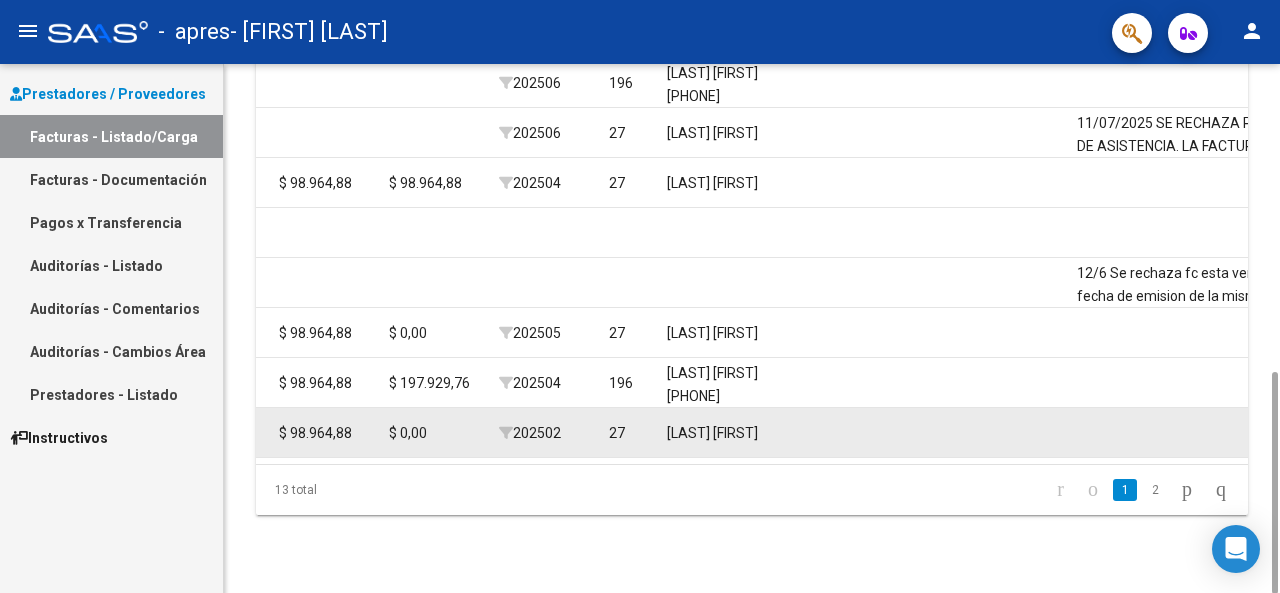 scroll, scrollTop: 0, scrollLeft: 2486, axis: horizontal 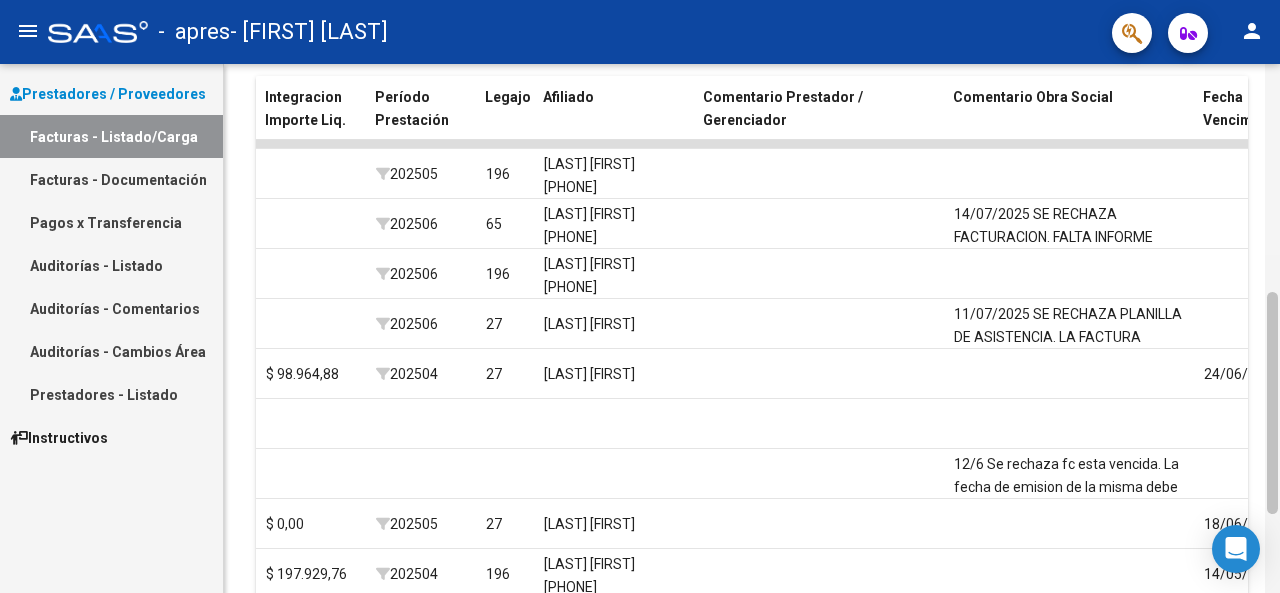 drag, startPoint x: 1273, startPoint y: 425, endPoint x: 1275, endPoint y: 345, distance: 80.024994 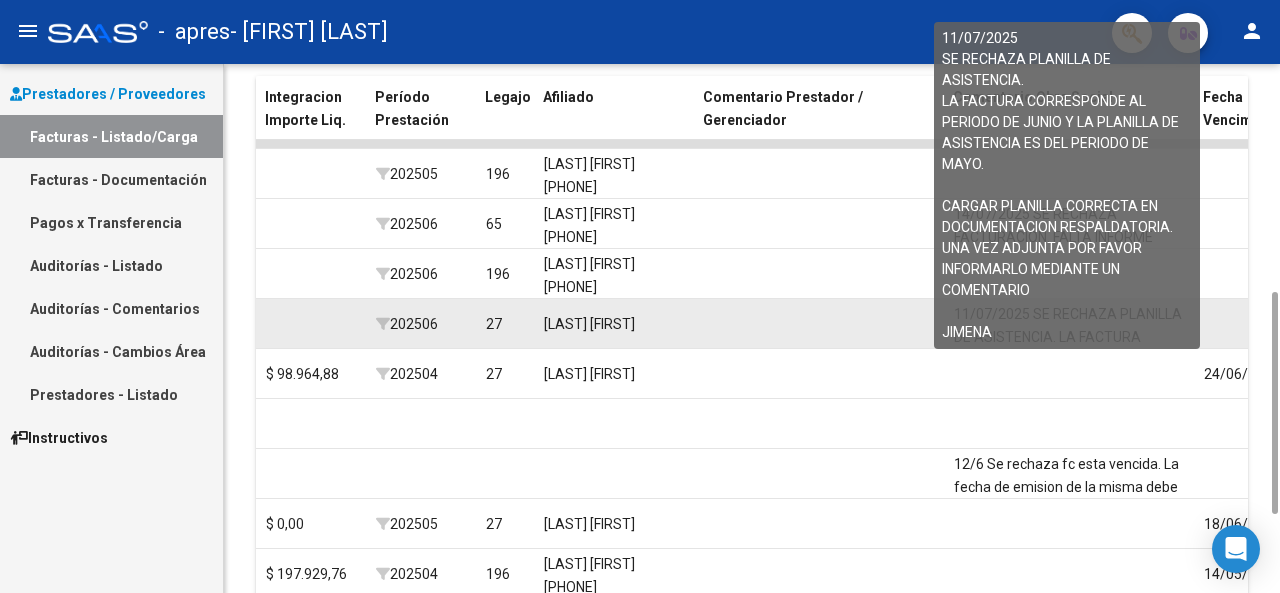 click on "11/07/2025
SE RECHAZA PLANILLA DE ASISTENCIA.
LA FACTURA CORRESPONDE AL PERIODO DE JUNIO Y LA PLANILLA DE ASISTENCIA ES DEL PERIODO DE MAYO.
CARGAR PLANILLA CORRECTA EN DOCUMENTACION RESPALDATORIA.
UNA VEZ ADJUNTA POR FAVOR INFORMARLO MEDIANTE UN COMENTARIO
JIMENA" 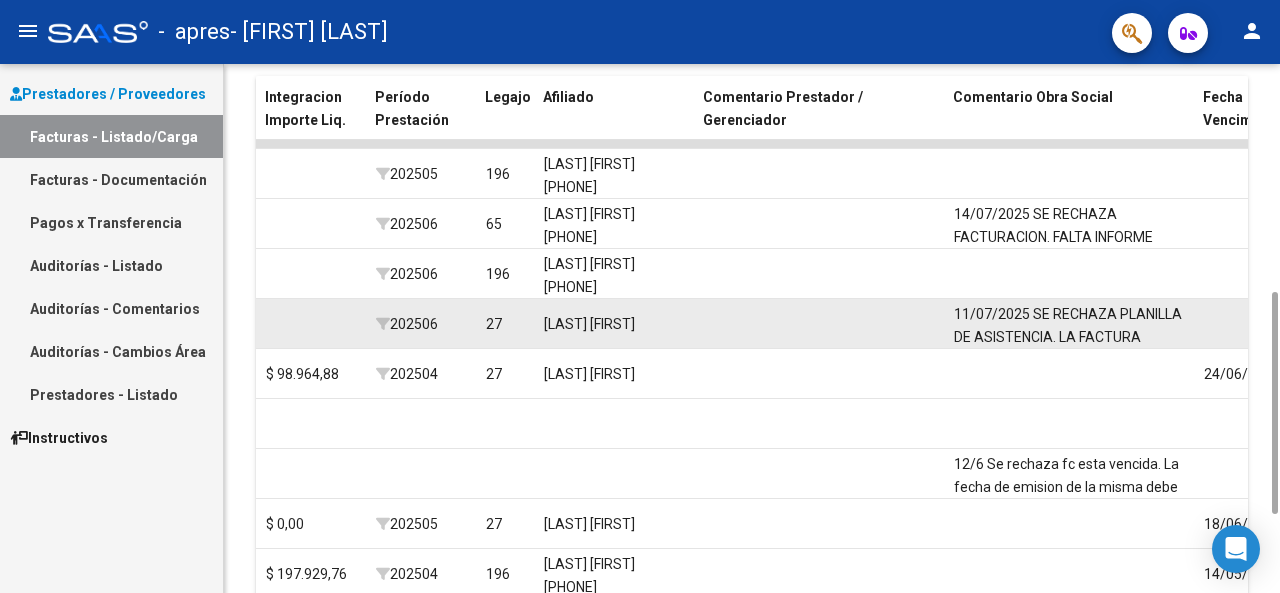 click 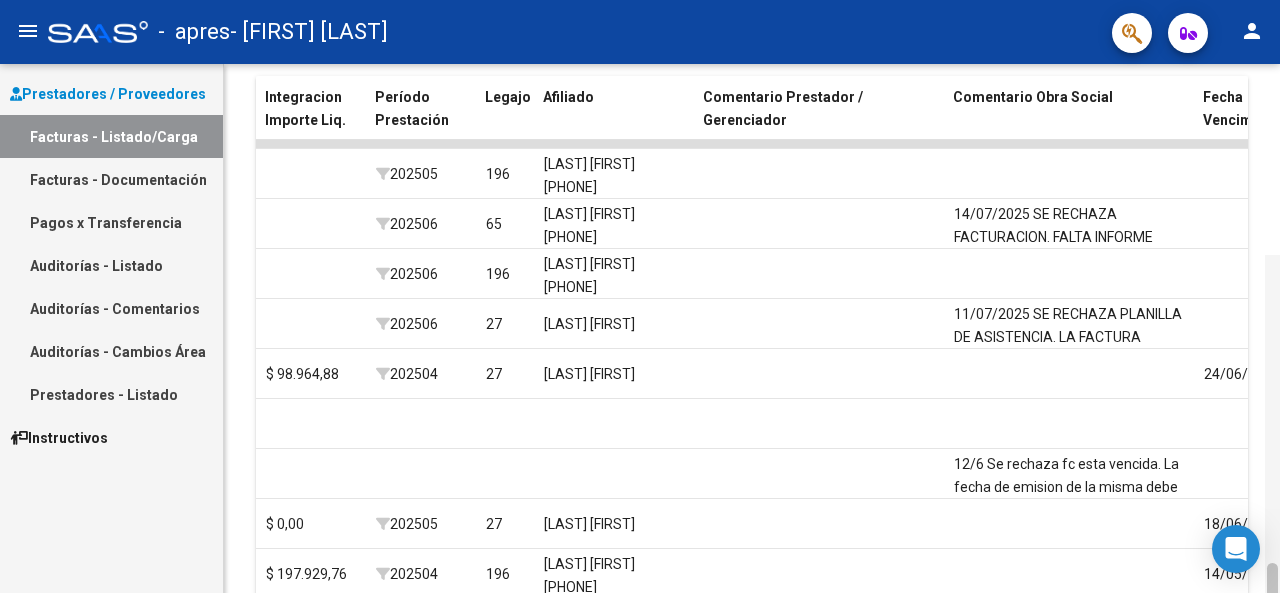 scroll, scrollTop: 734, scrollLeft: 0, axis: vertical 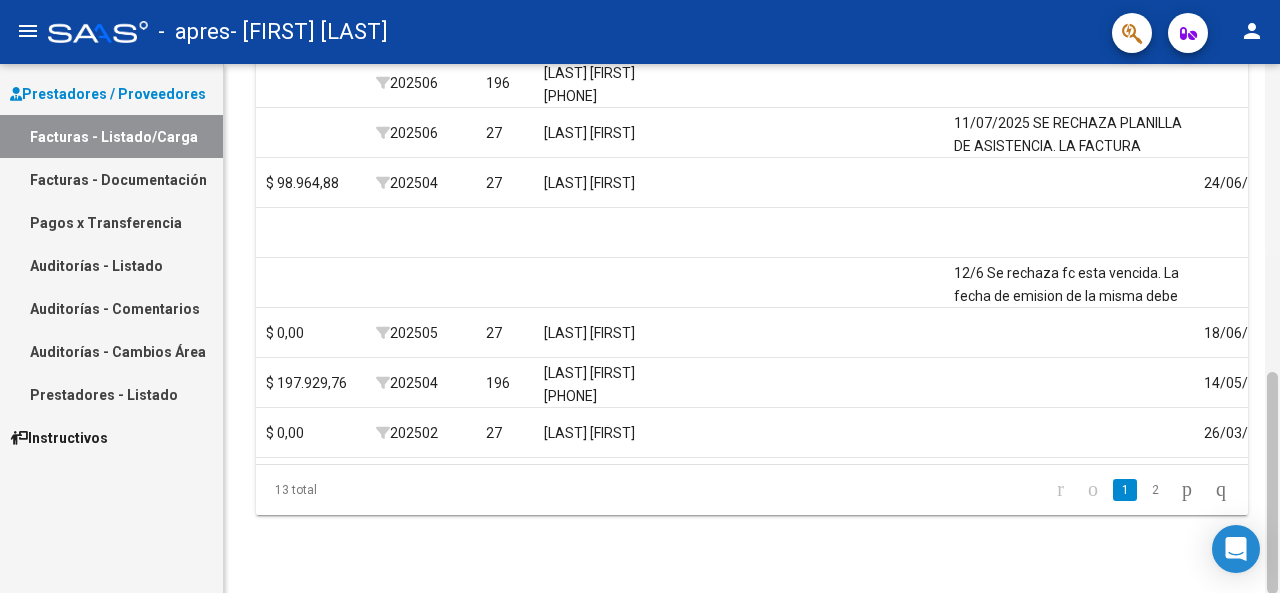 drag, startPoint x: 1270, startPoint y: 361, endPoint x: 1278, endPoint y: 485, distance: 124.2578 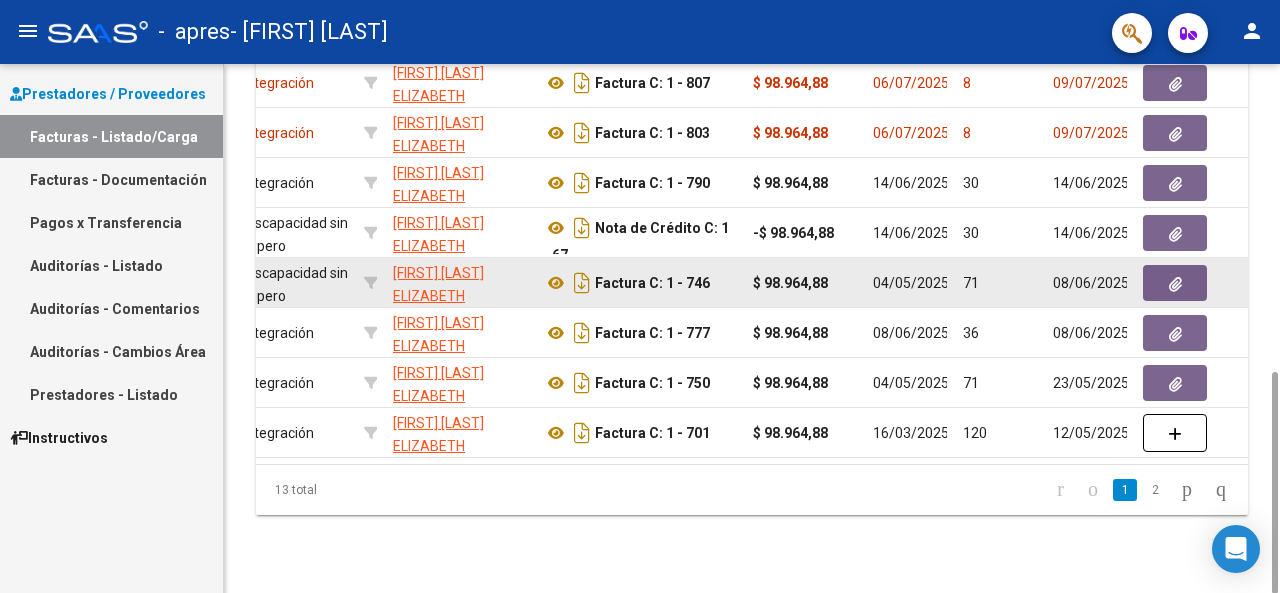 scroll, scrollTop: 0, scrollLeft: 829, axis: horizontal 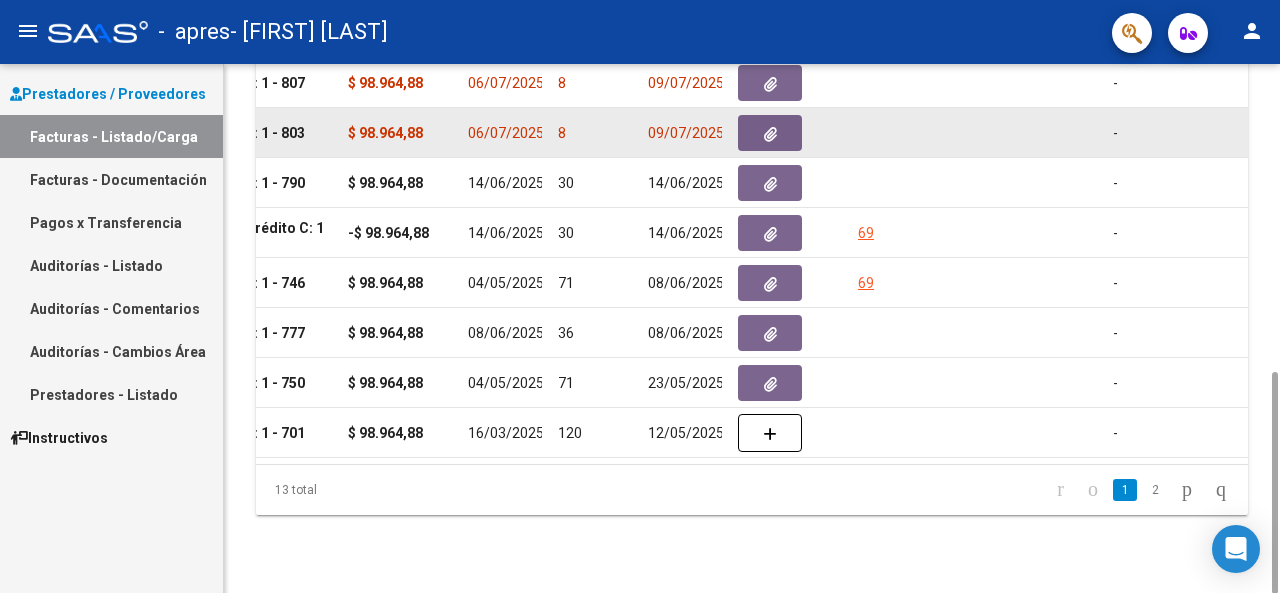 click 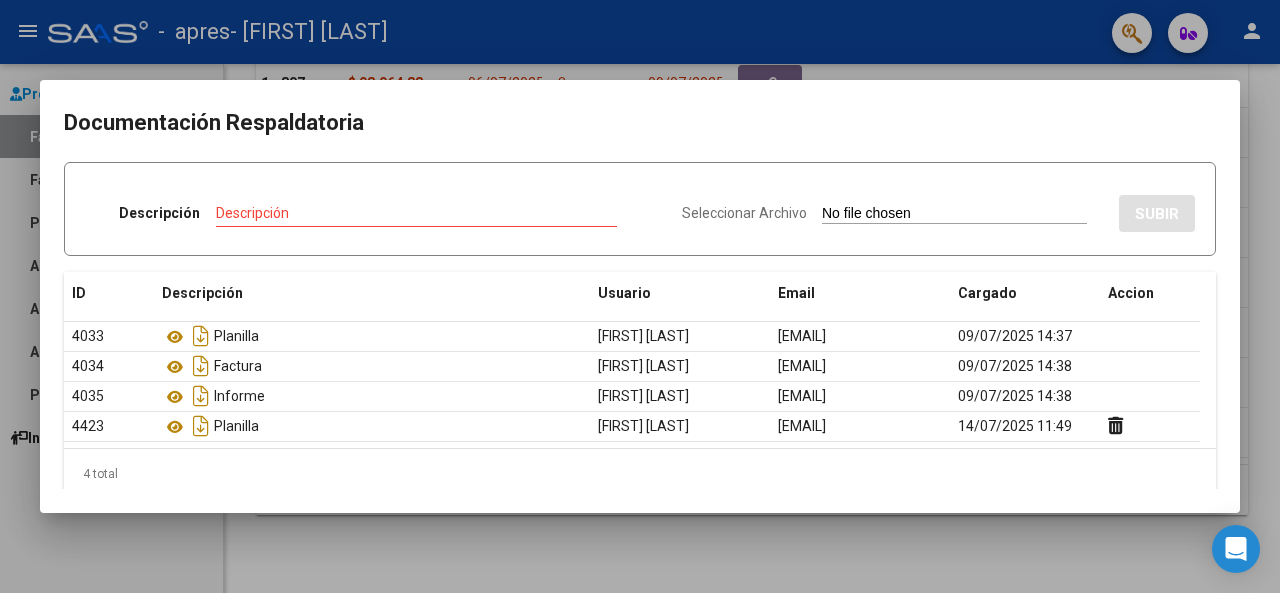 scroll, scrollTop: 22, scrollLeft: 0, axis: vertical 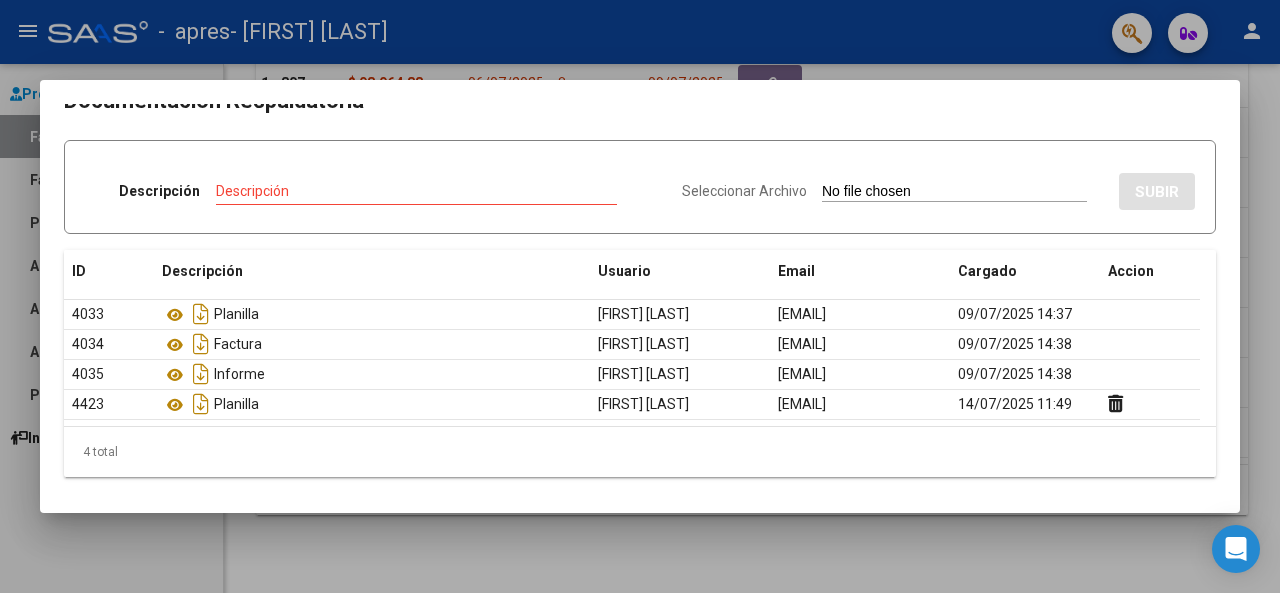 click on "Descripción" at bounding box center (416, 191) 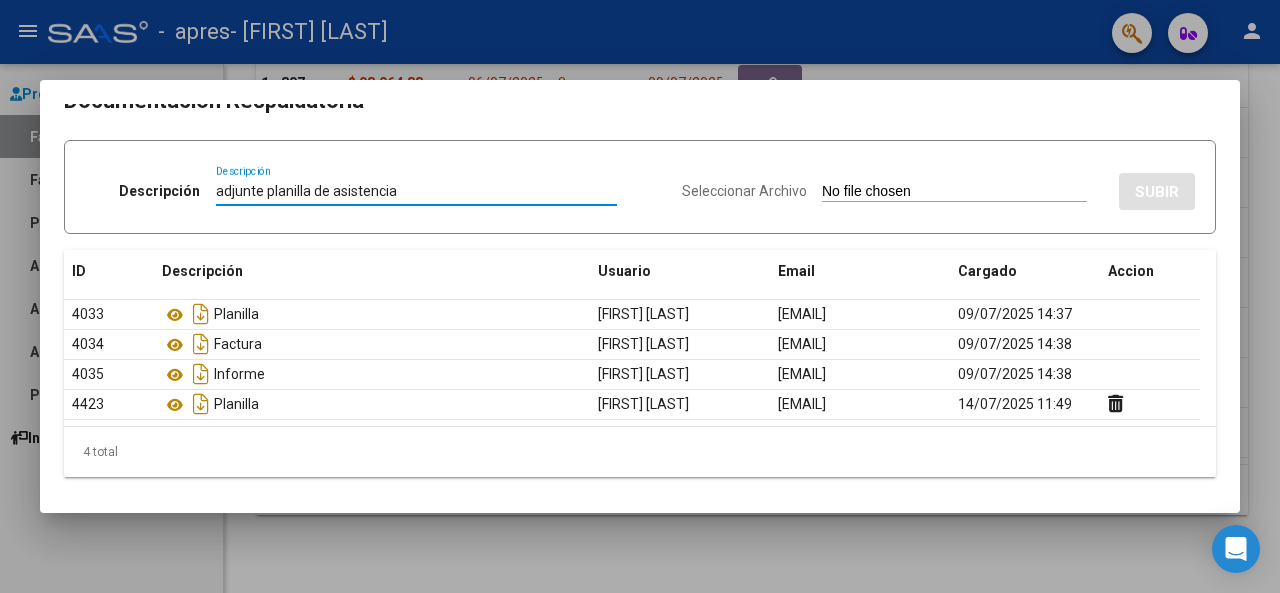 type on "adjunte planilla de asistencia" 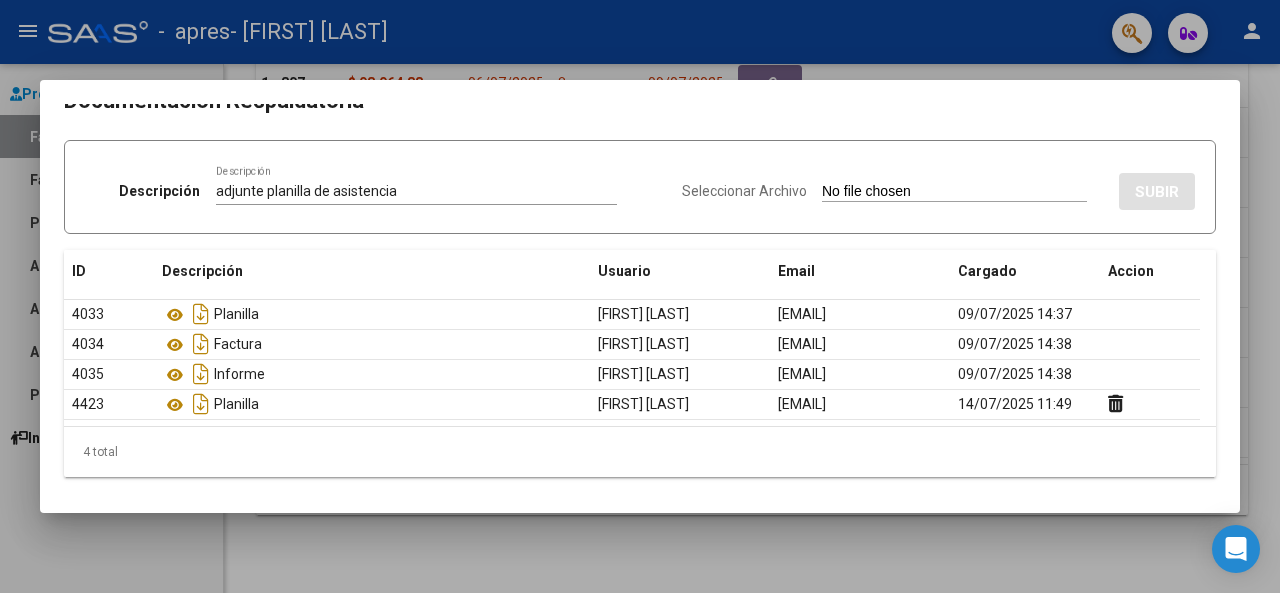 type on "C:\fakepath\CamScanner 14-7-25 11.39.pdf" 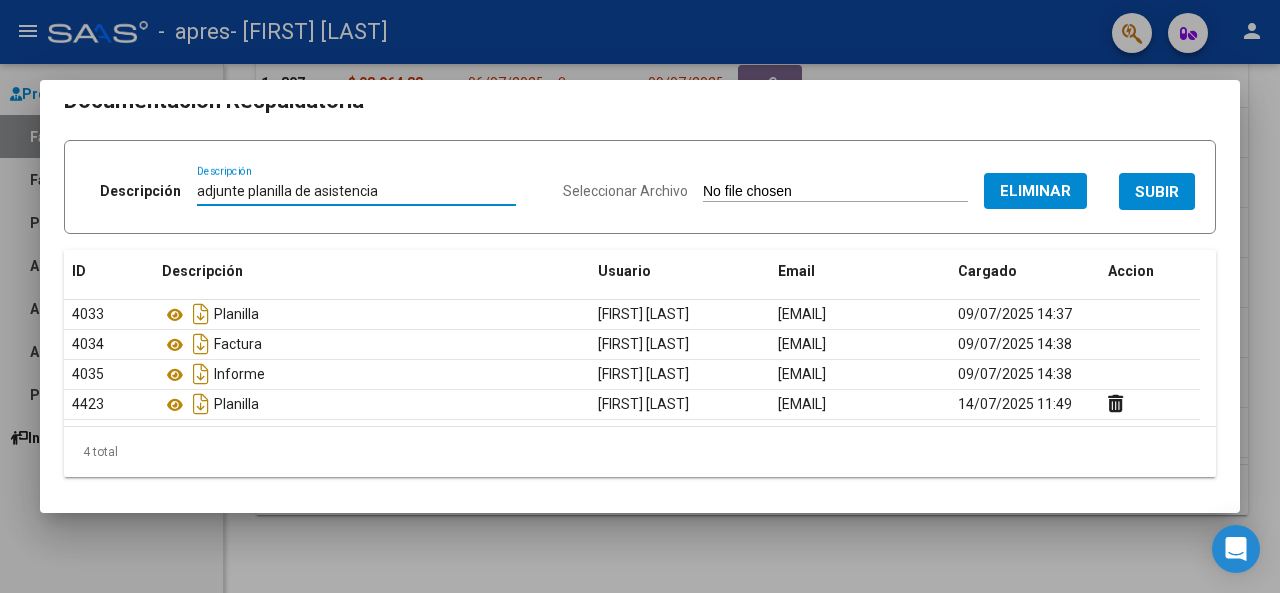 drag, startPoint x: 385, startPoint y: 191, endPoint x: 170, endPoint y: 175, distance: 215.59453 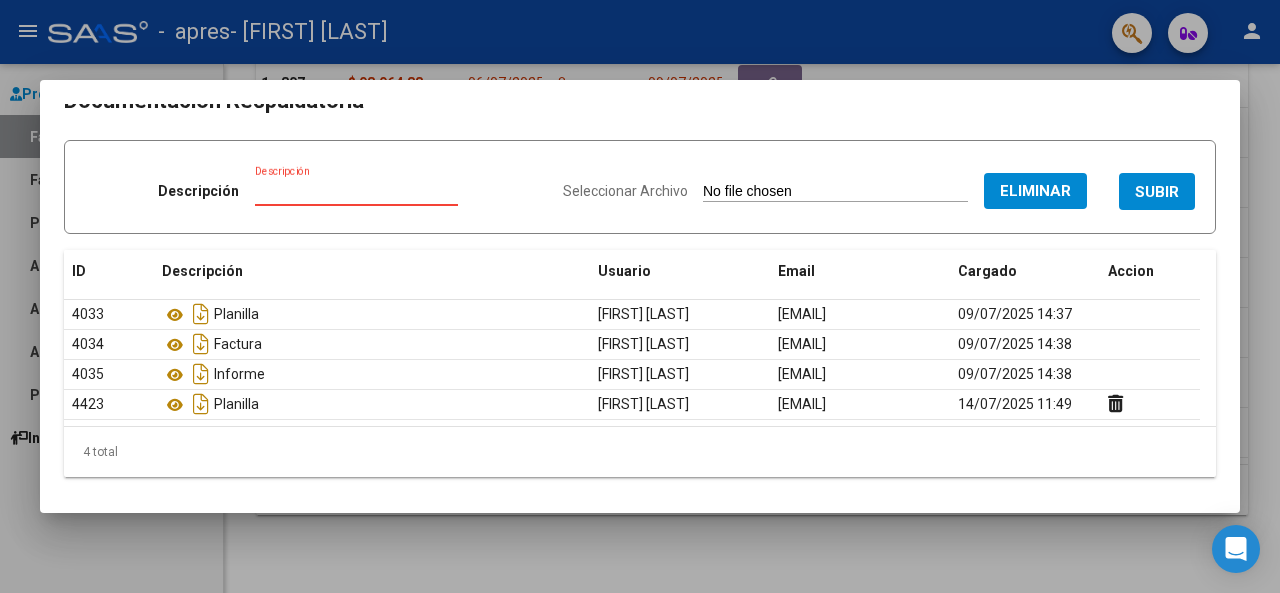 type 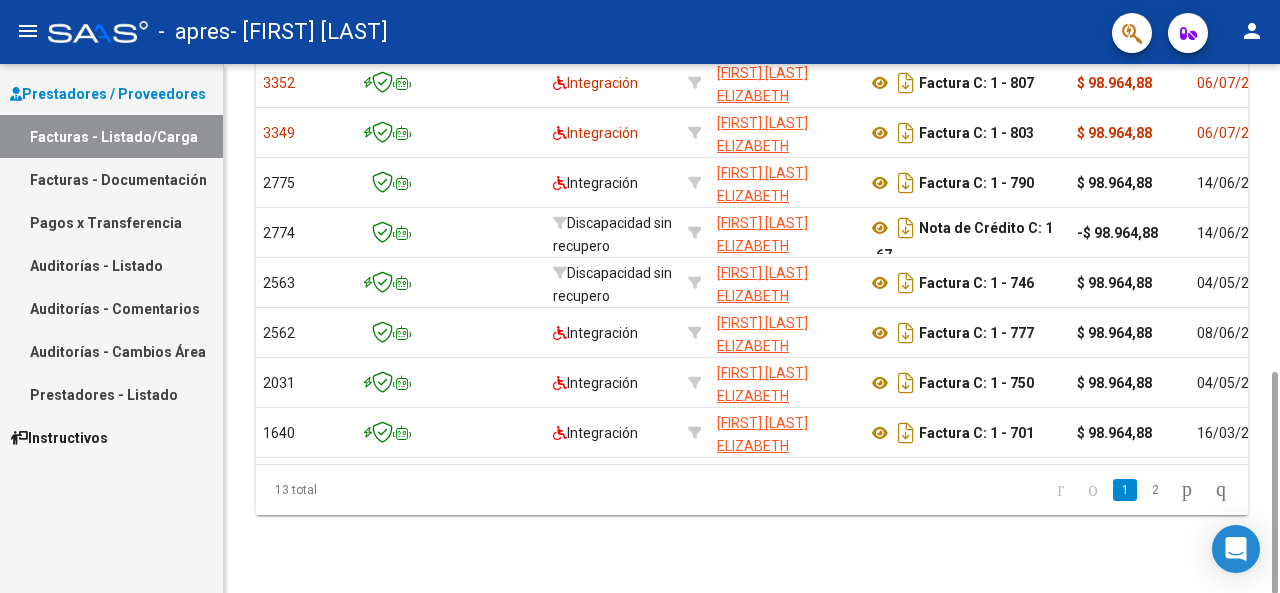 scroll, scrollTop: 0, scrollLeft: 0, axis: both 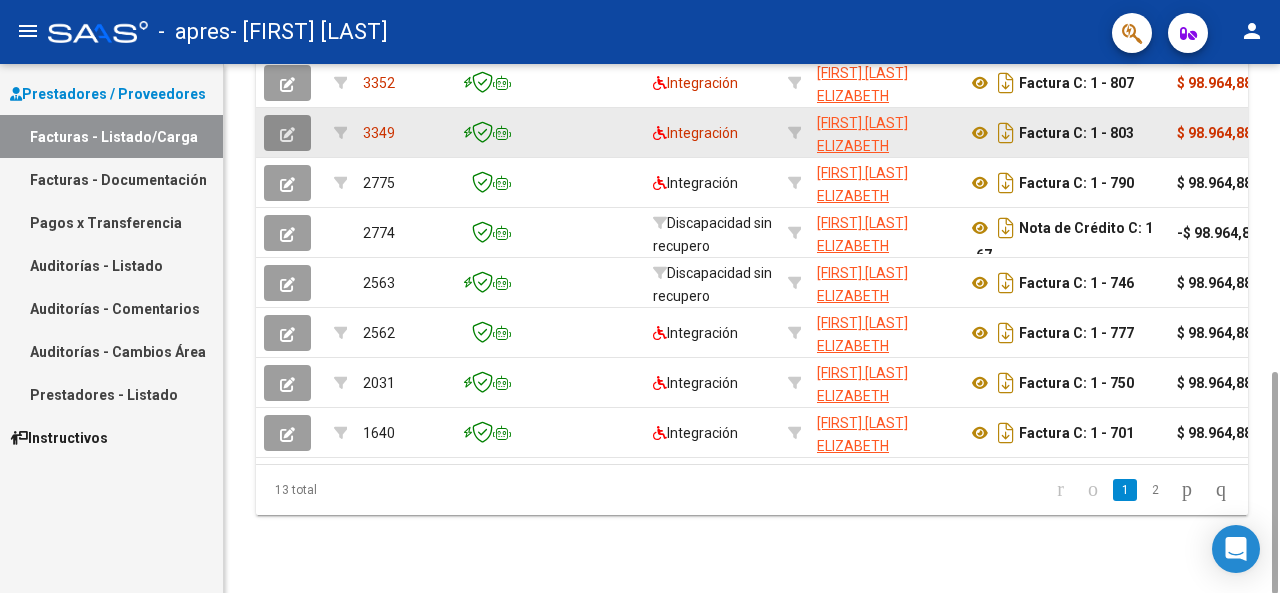 click 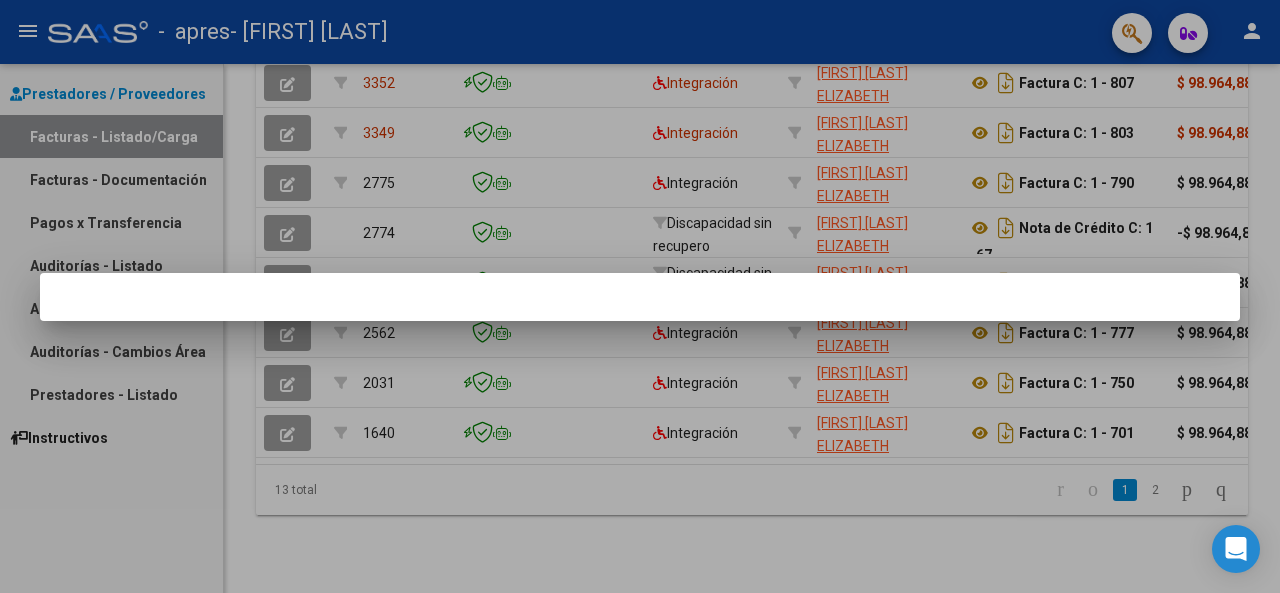 click at bounding box center [640, 296] 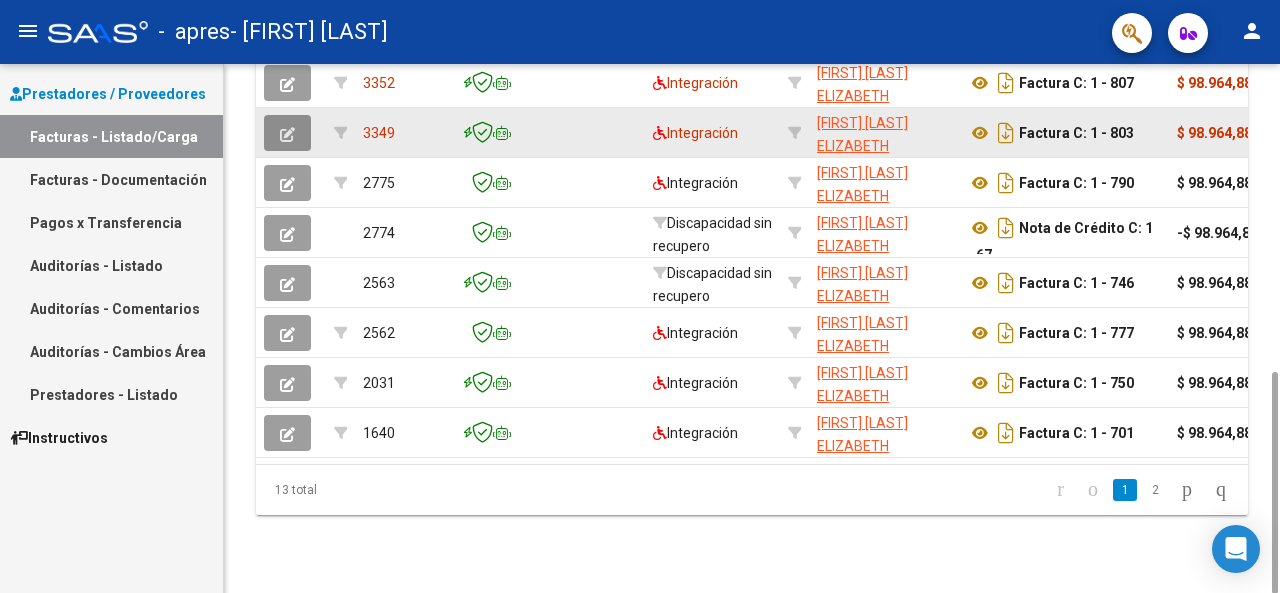 click 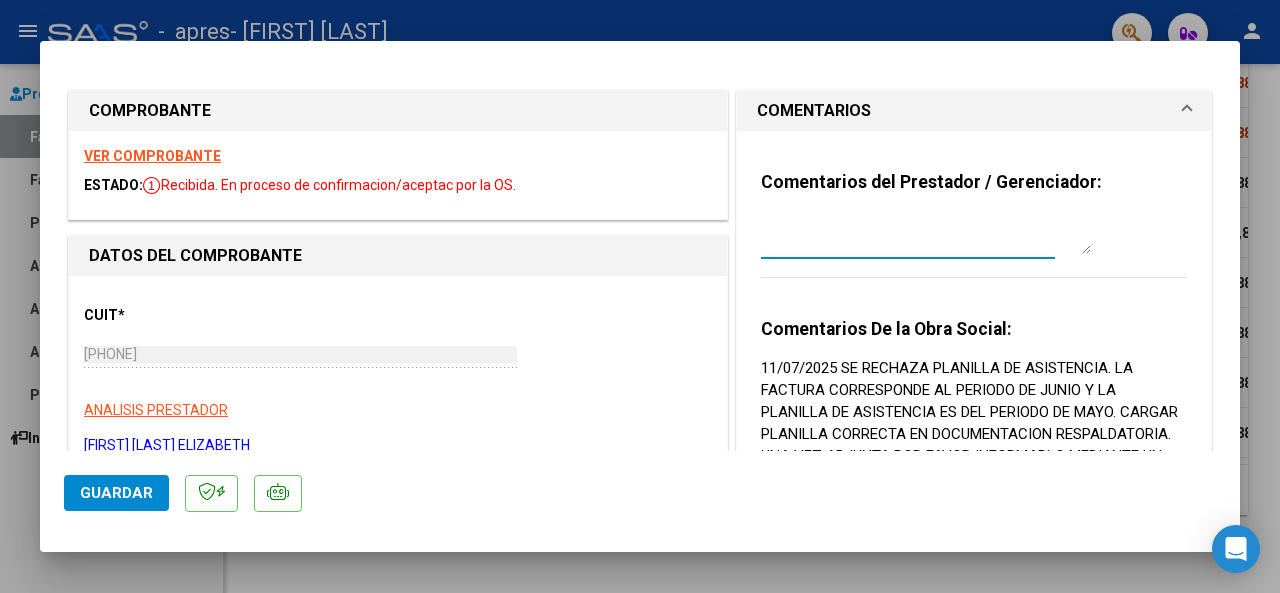 click at bounding box center (926, 234) 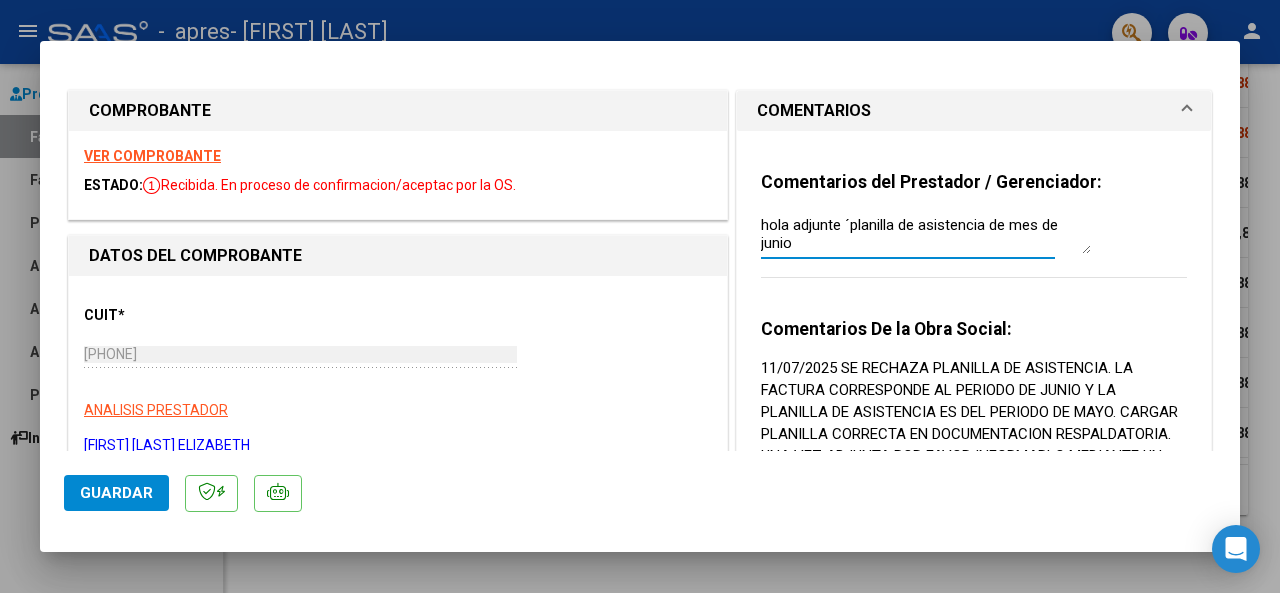 type on "hola adjunte ´planilla de asistencia de mes de junio" 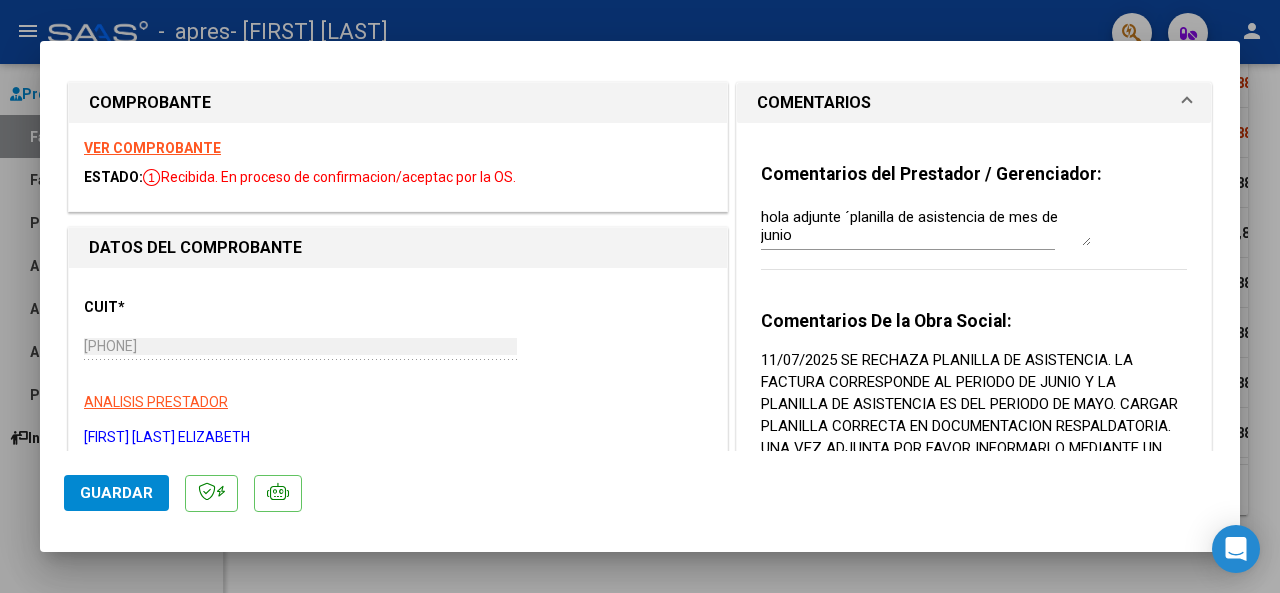 scroll, scrollTop: 4, scrollLeft: 0, axis: vertical 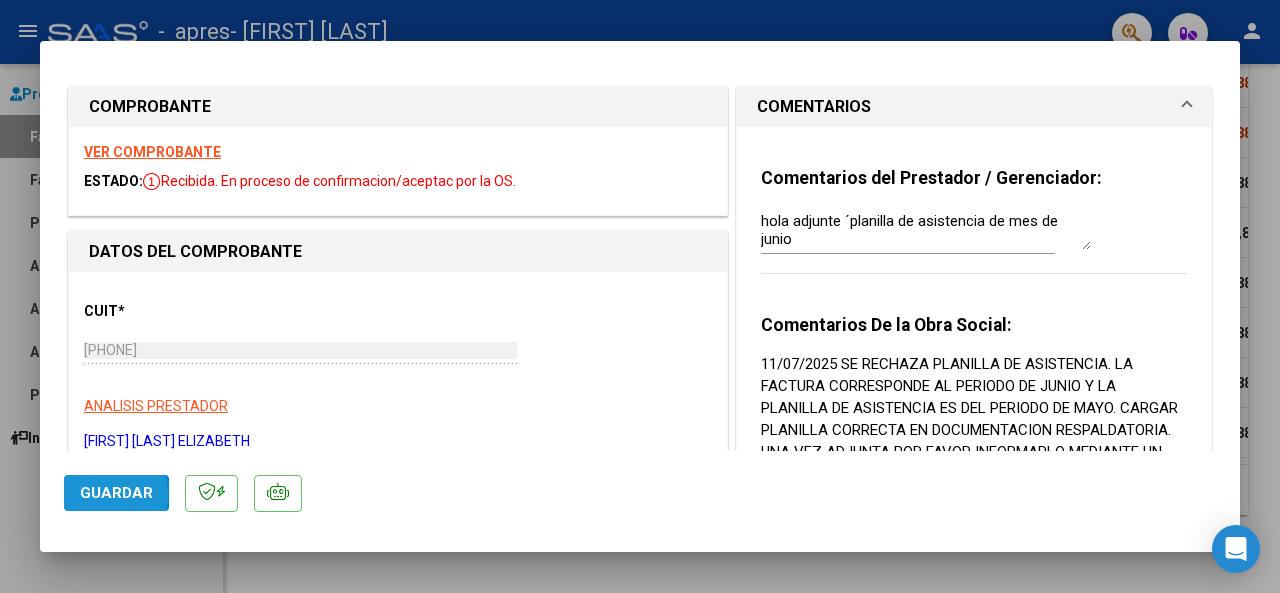 drag, startPoint x: 94, startPoint y: 499, endPoint x: 110, endPoint y: 495, distance: 16.492422 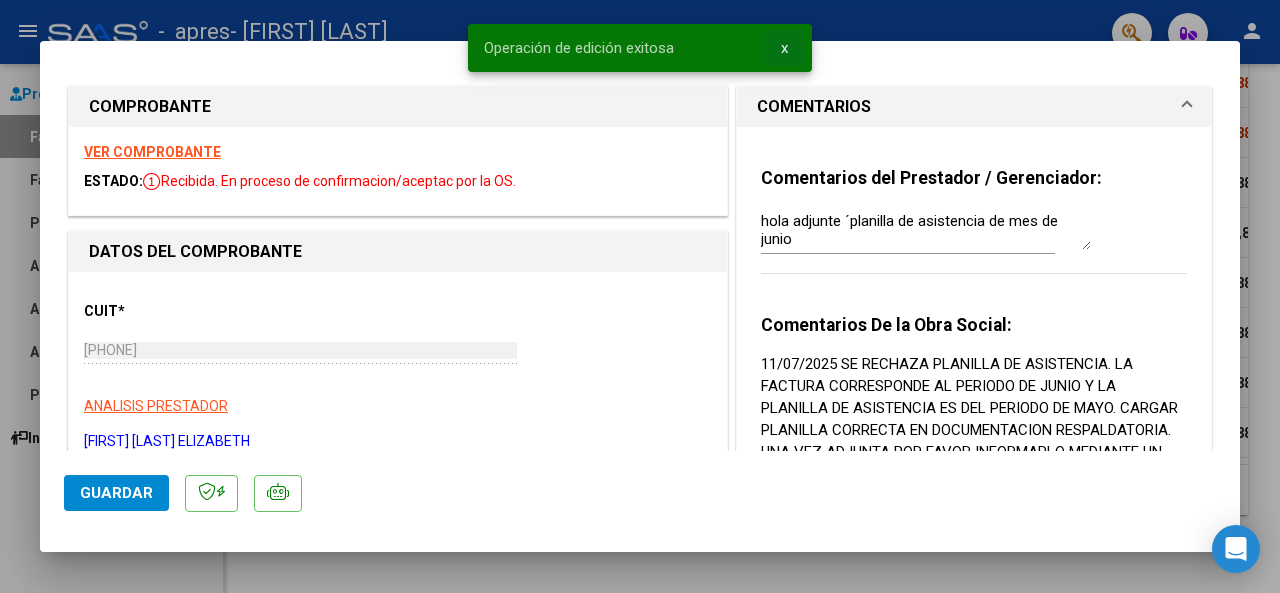 click on "x" at bounding box center [784, 48] 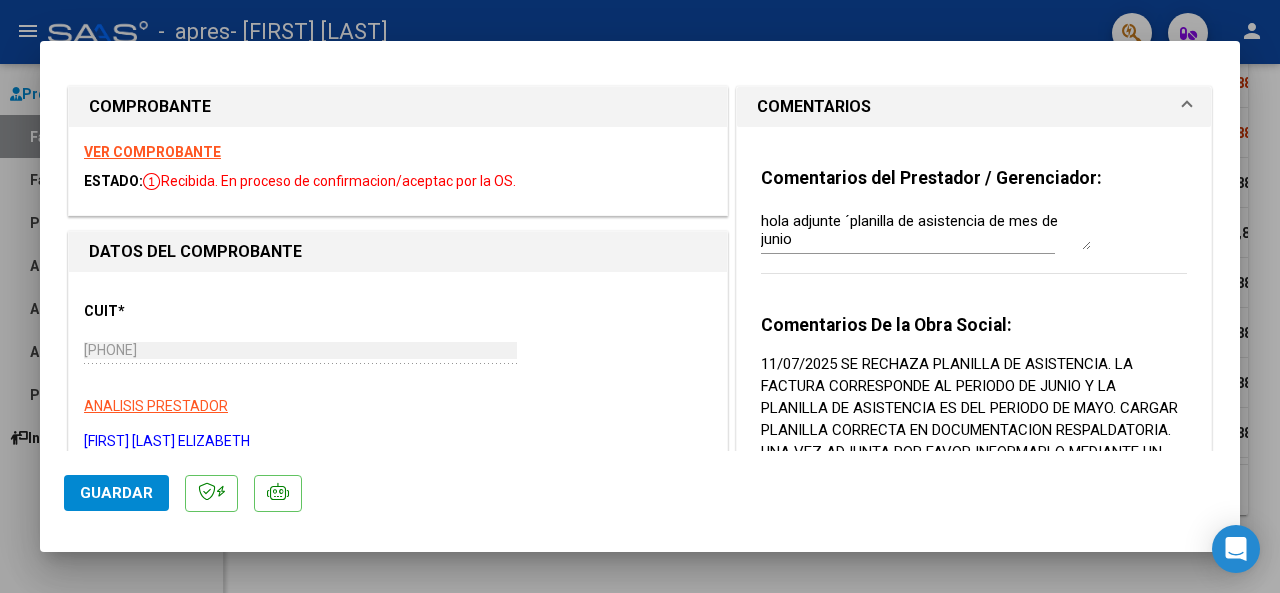 click at bounding box center [640, 296] 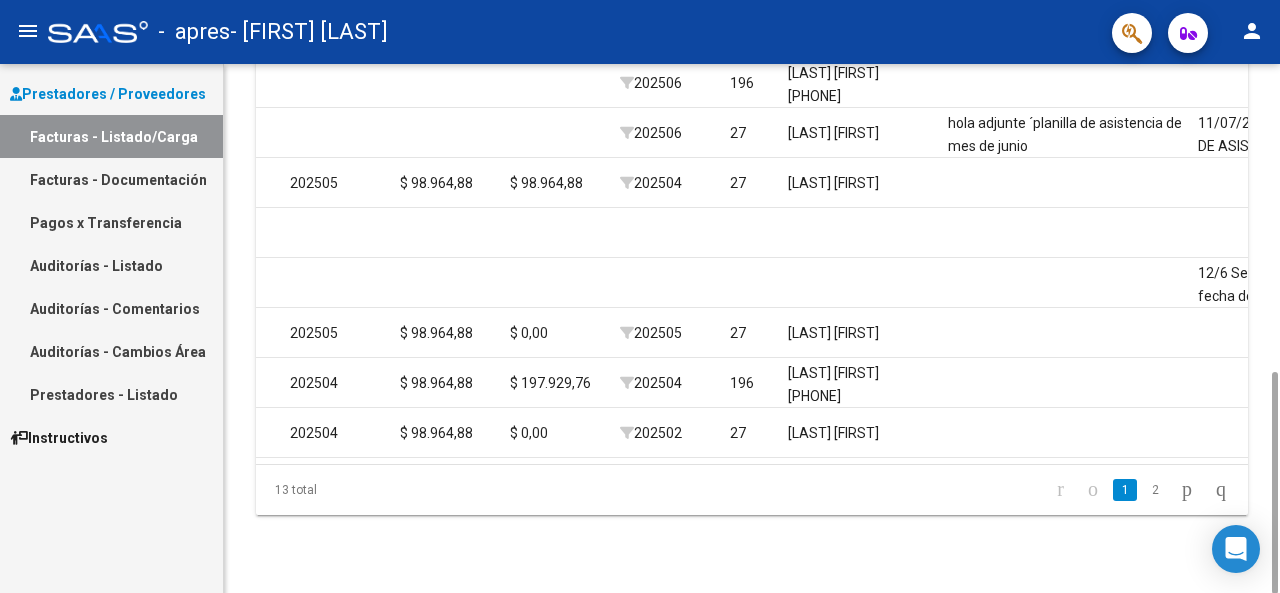 scroll, scrollTop: 0, scrollLeft: 2489, axis: horizontal 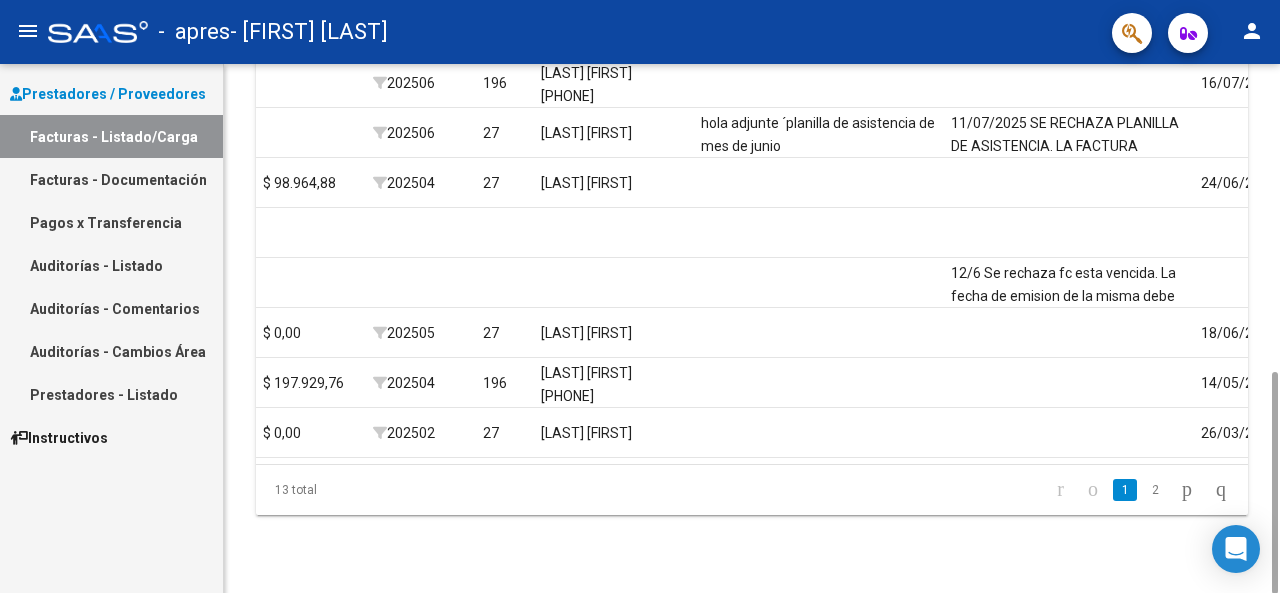 drag, startPoint x: 991, startPoint y: 404, endPoint x: 471, endPoint y: 476, distance: 524.96094 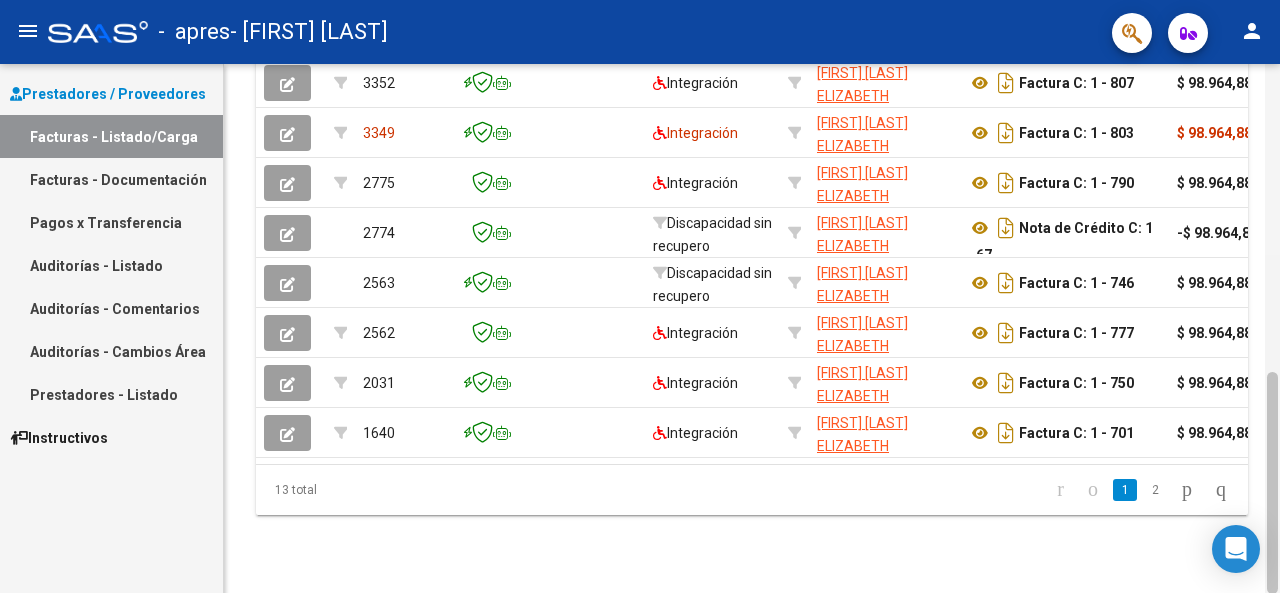 drag, startPoint x: 1278, startPoint y: 412, endPoint x: 1276, endPoint y: 293, distance: 119.01681 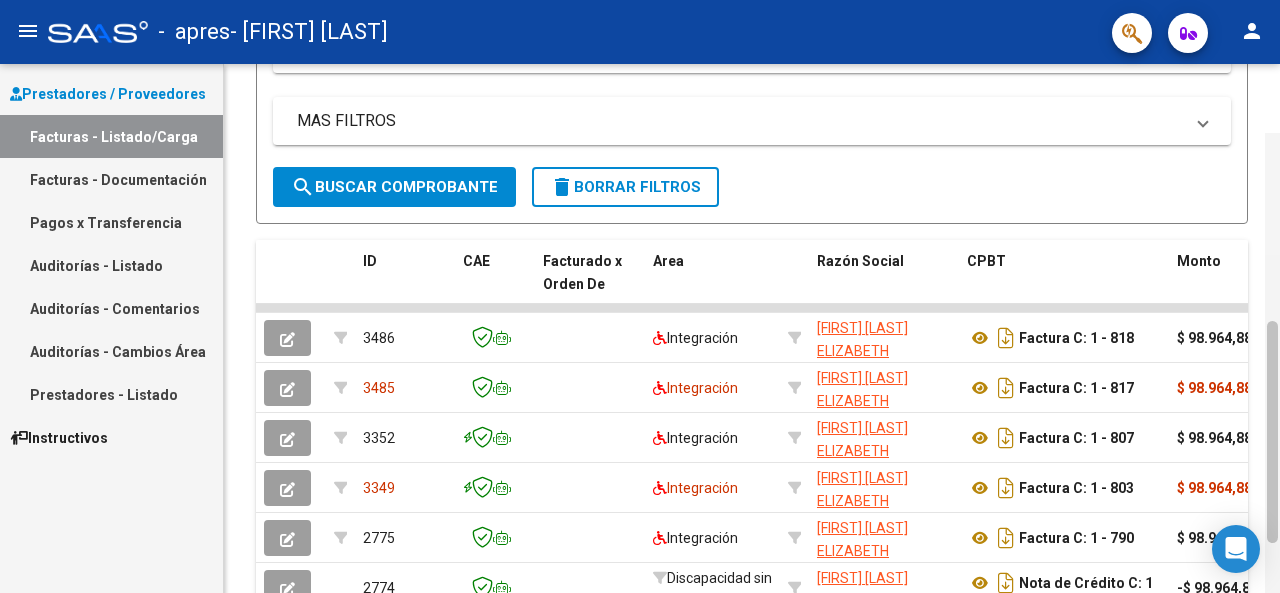 scroll, scrollTop: 453, scrollLeft: 0, axis: vertical 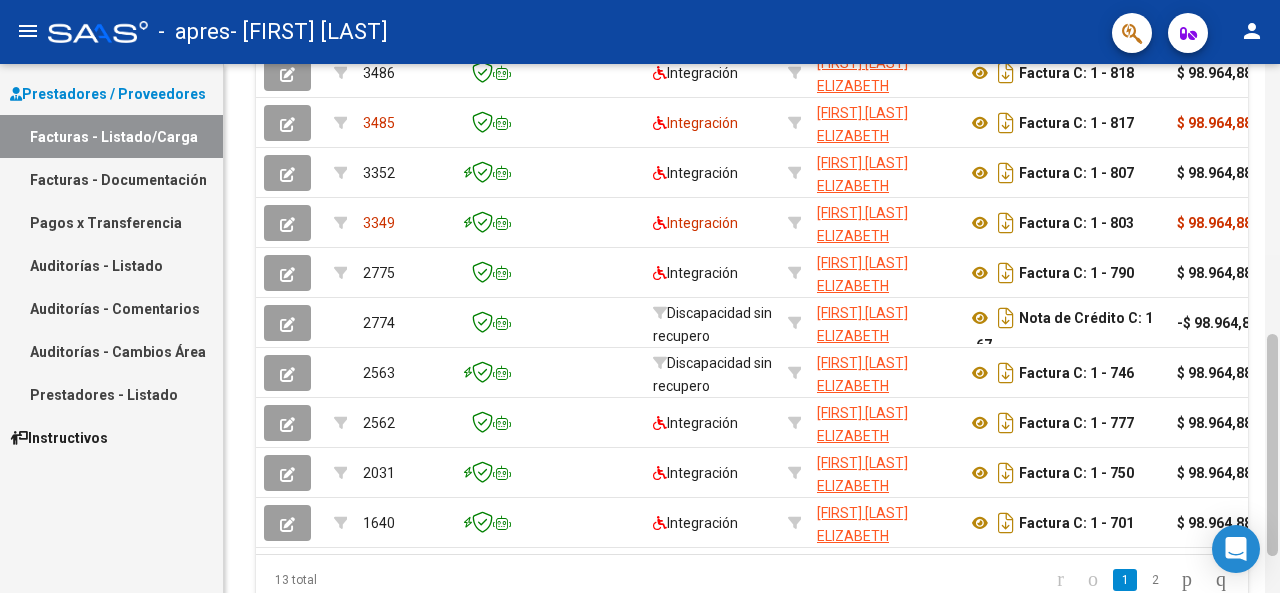drag, startPoint x: 1277, startPoint y: 381, endPoint x: 1279, endPoint y: 365, distance: 16.124516 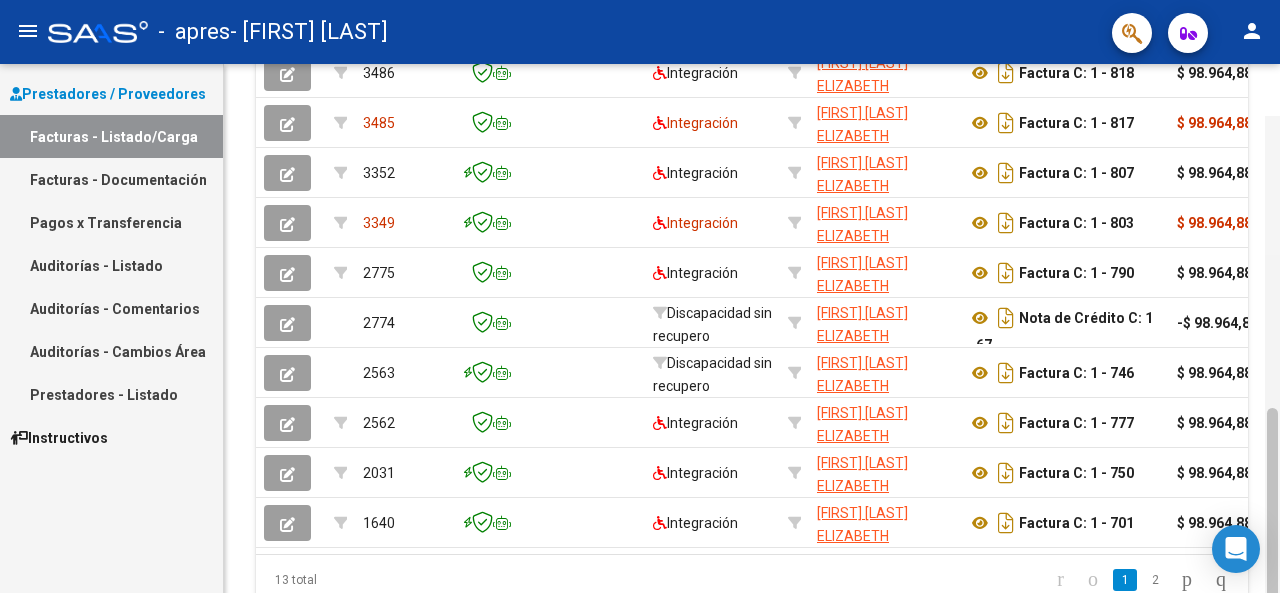 scroll, scrollTop: 696, scrollLeft: 0, axis: vertical 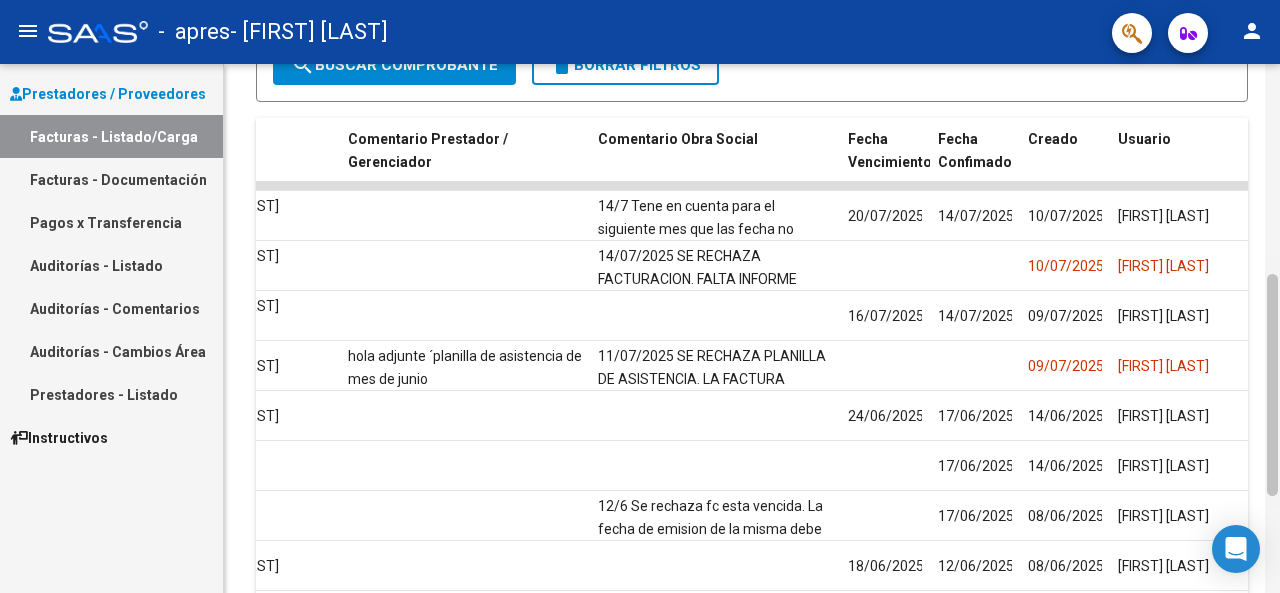 drag, startPoint x: 1273, startPoint y: 377, endPoint x: 1270, endPoint y: 295, distance: 82.05486 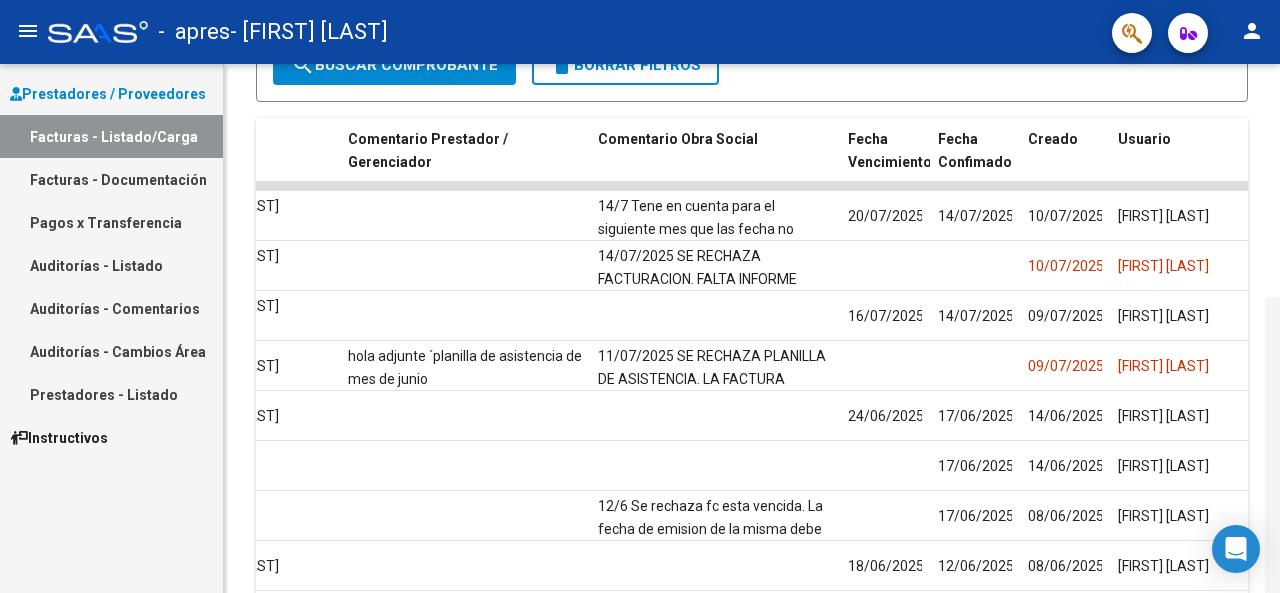scroll, scrollTop: 734, scrollLeft: 0, axis: vertical 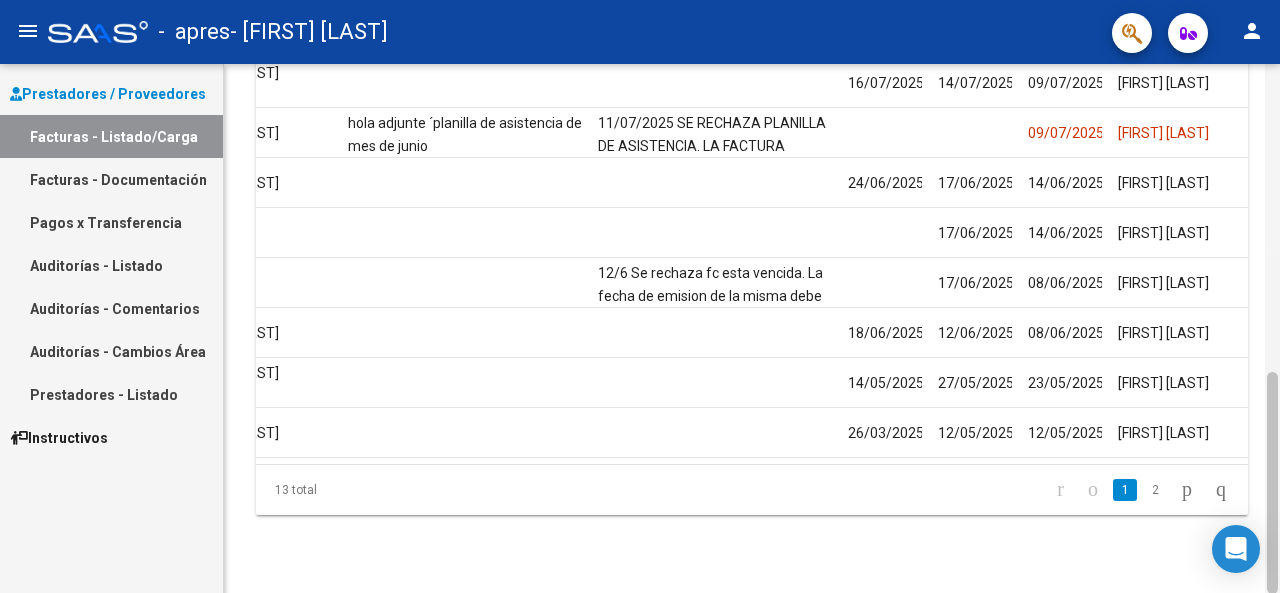 drag, startPoint x: 1277, startPoint y: 311, endPoint x: 1279, endPoint y: 455, distance: 144.01389 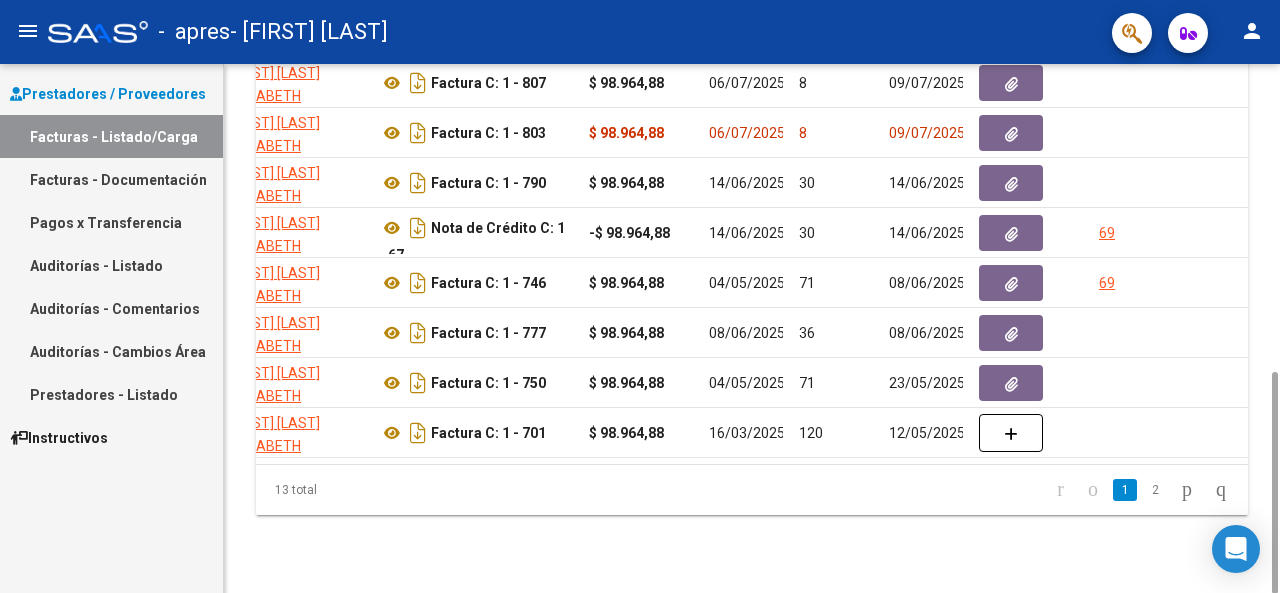 scroll, scrollTop: 0, scrollLeft: 605, axis: horizontal 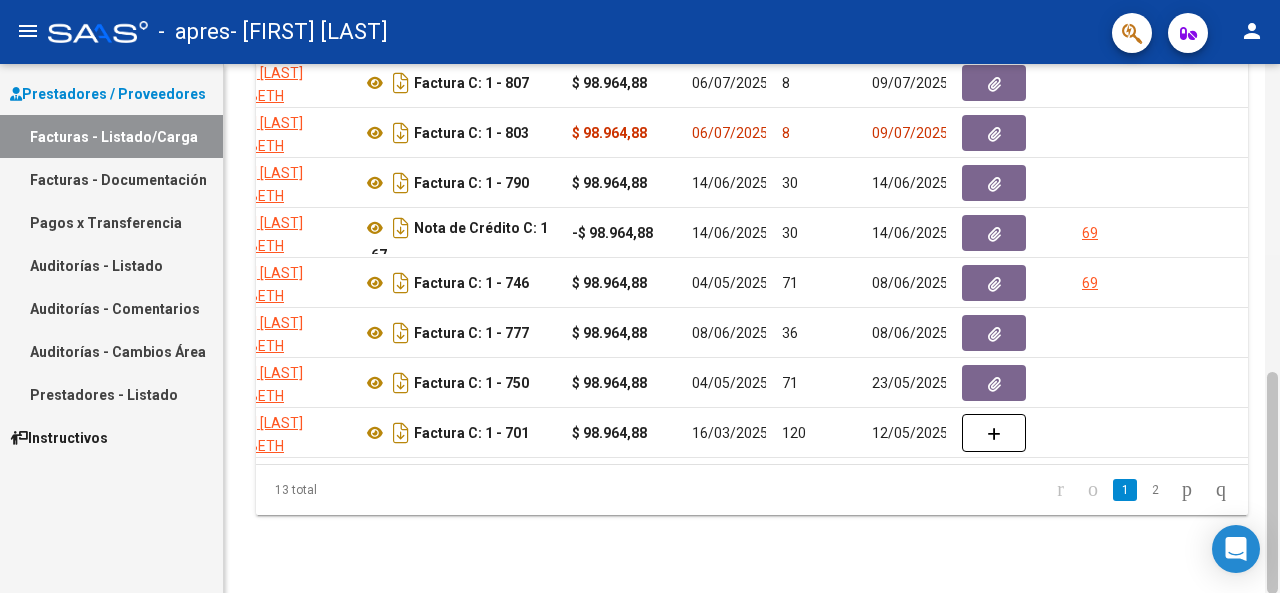 drag, startPoint x: 1279, startPoint y: 407, endPoint x: 1277, endPoint y: 287, distance: 120.01666 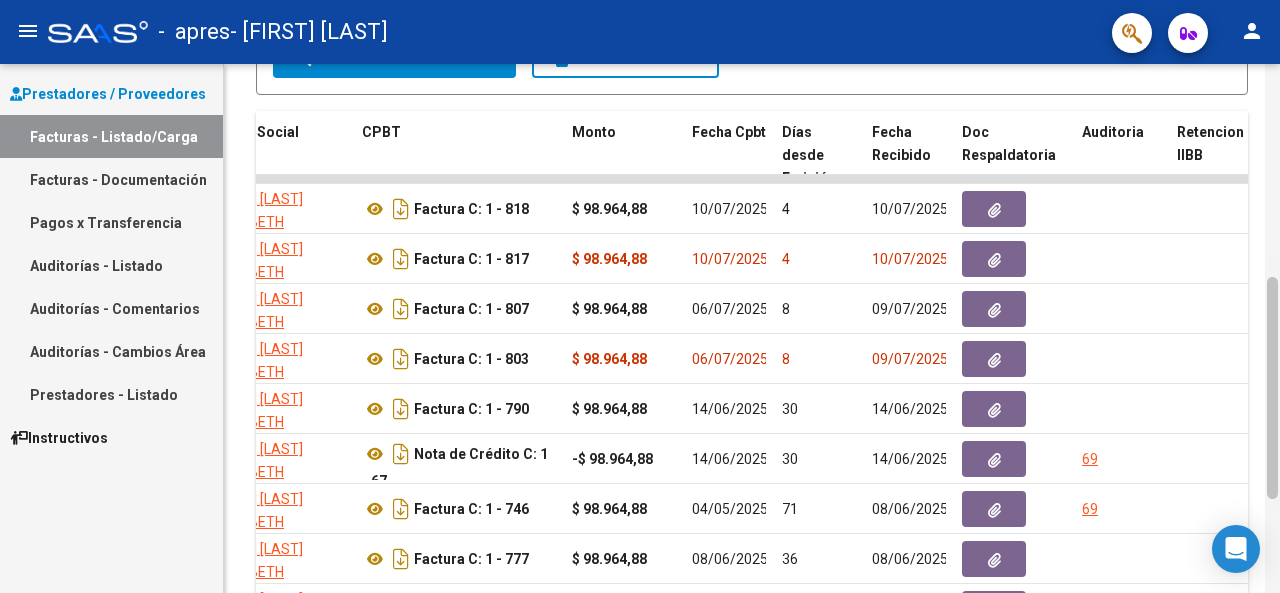 drag, startPoint x: 1274, startPoint y: 394, endPoint x: 1275, endPoint y: 301, distance: 93.00538 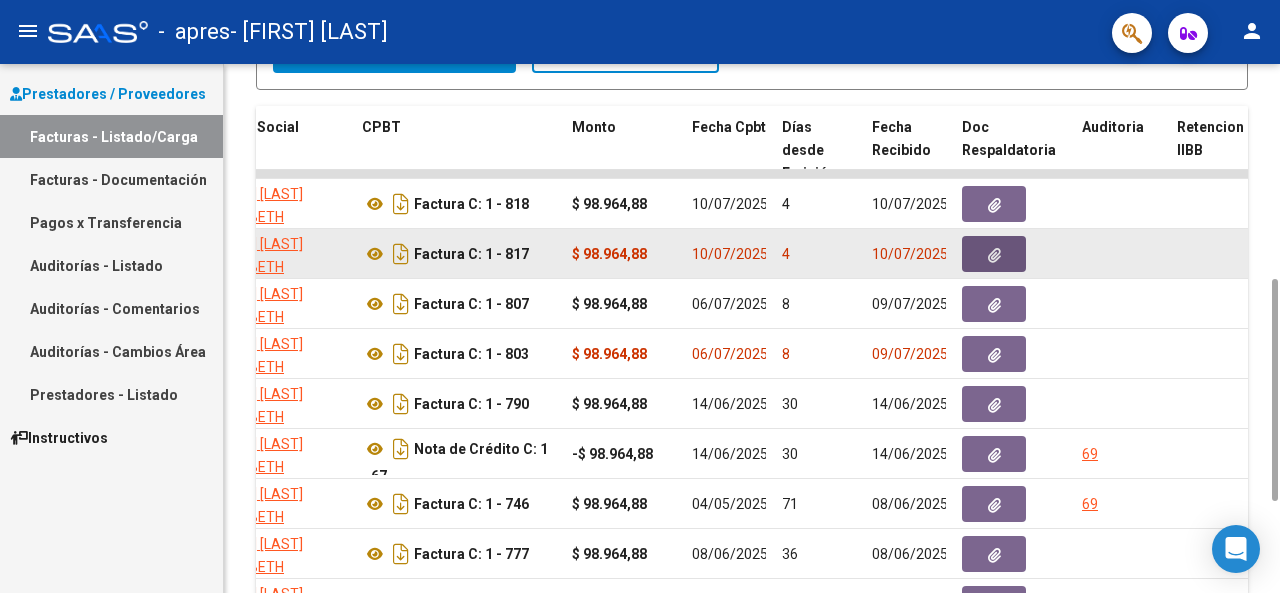 click 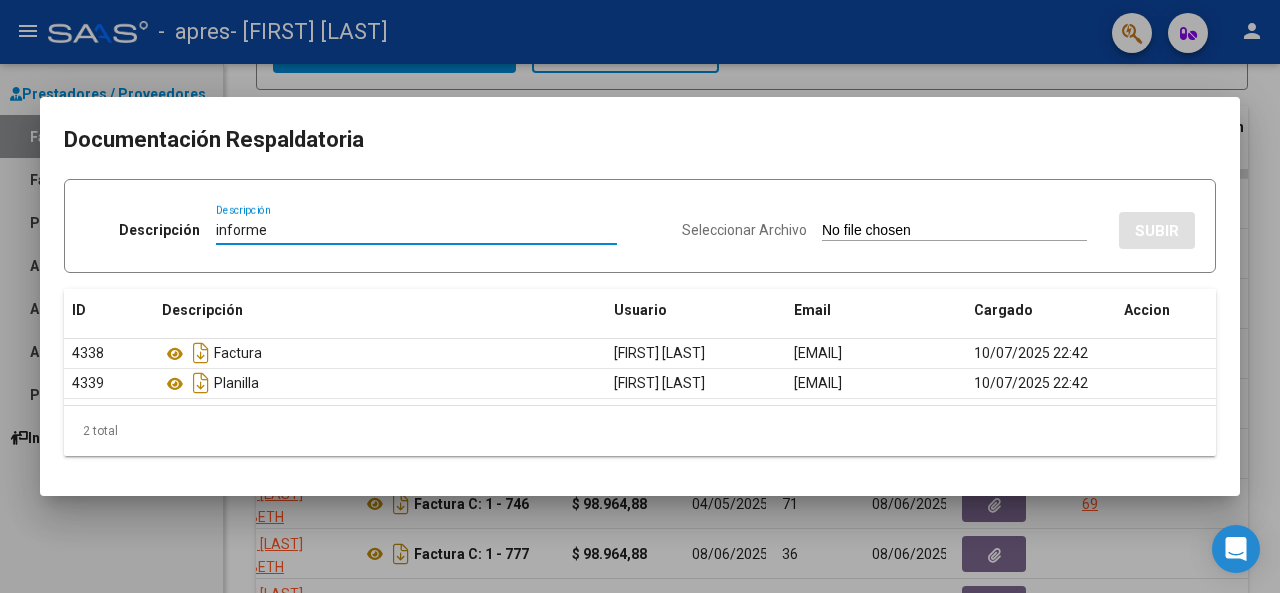 type on "informe" 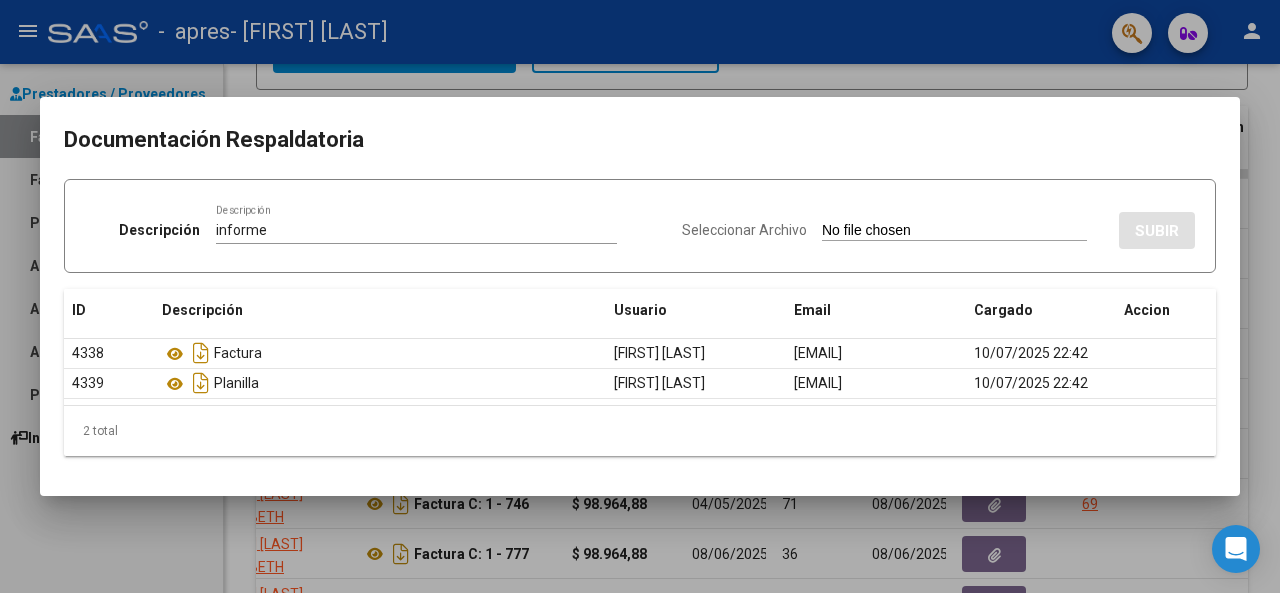 type on "C:\fakepath\INFORME TERAPIA OCUPACIONAL (2) (1).pdf" 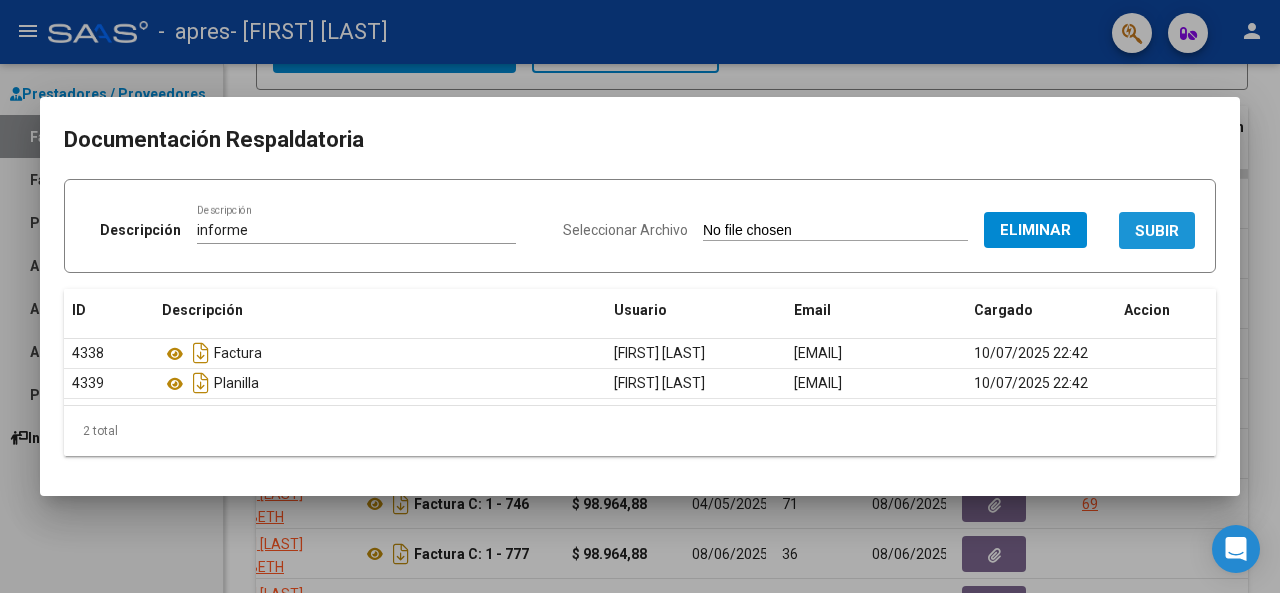 click on "SUBIR" at bounding box center (1157, 231) 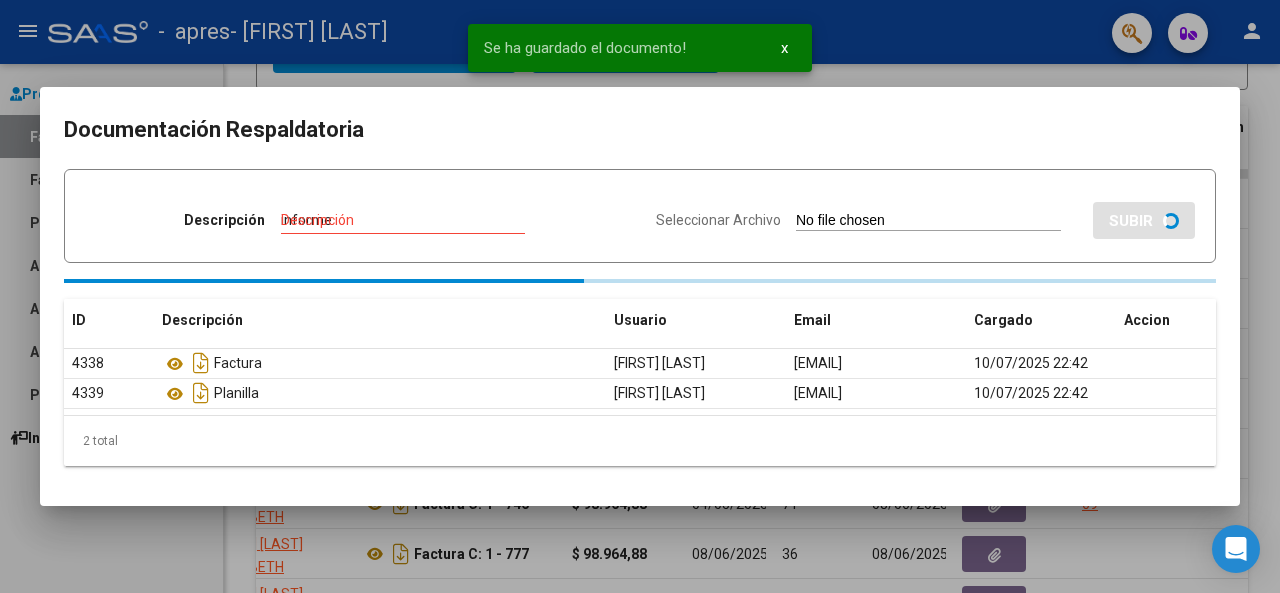 type 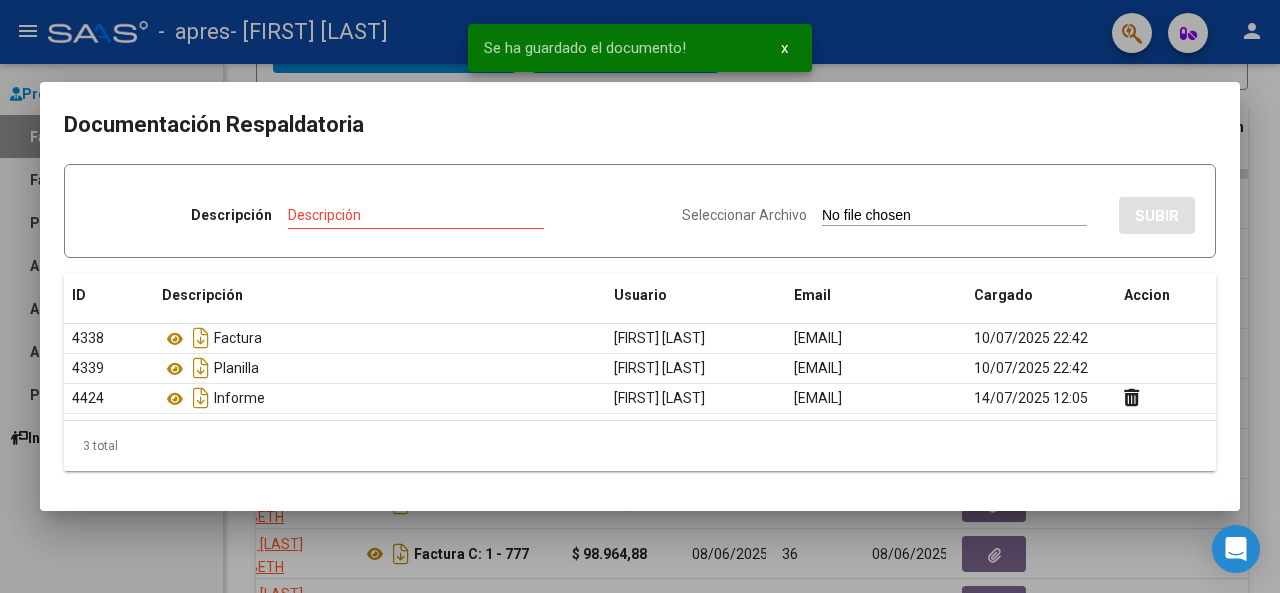 click on "x" at bounding box center (784, 48) 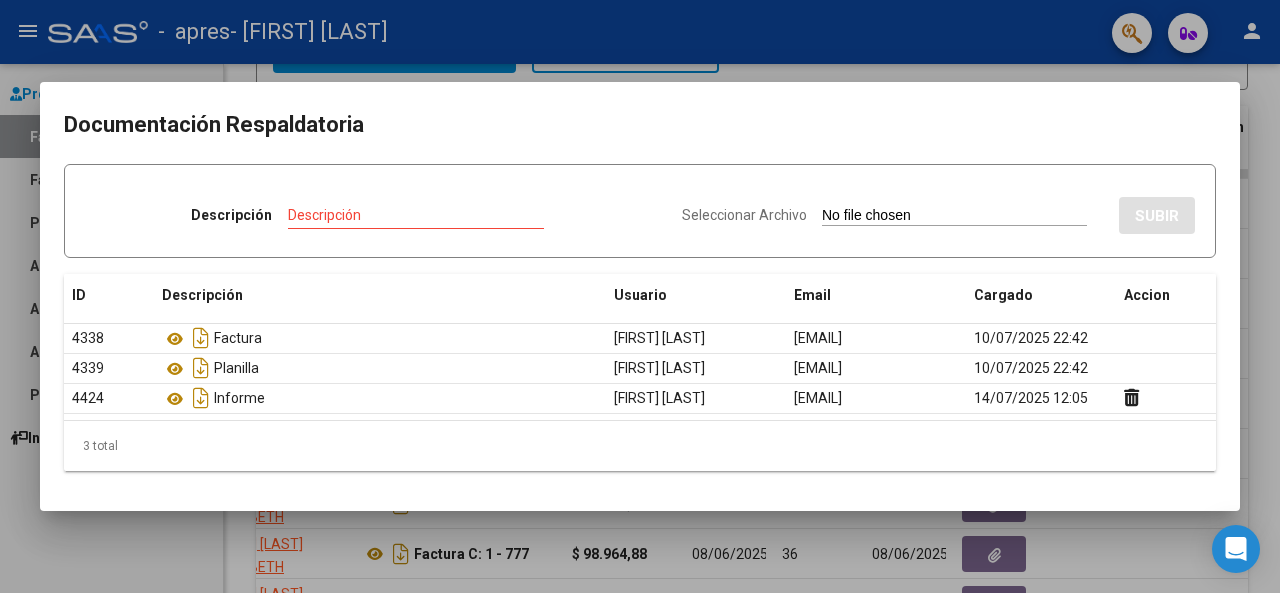 click at bounding box center (640, 296) 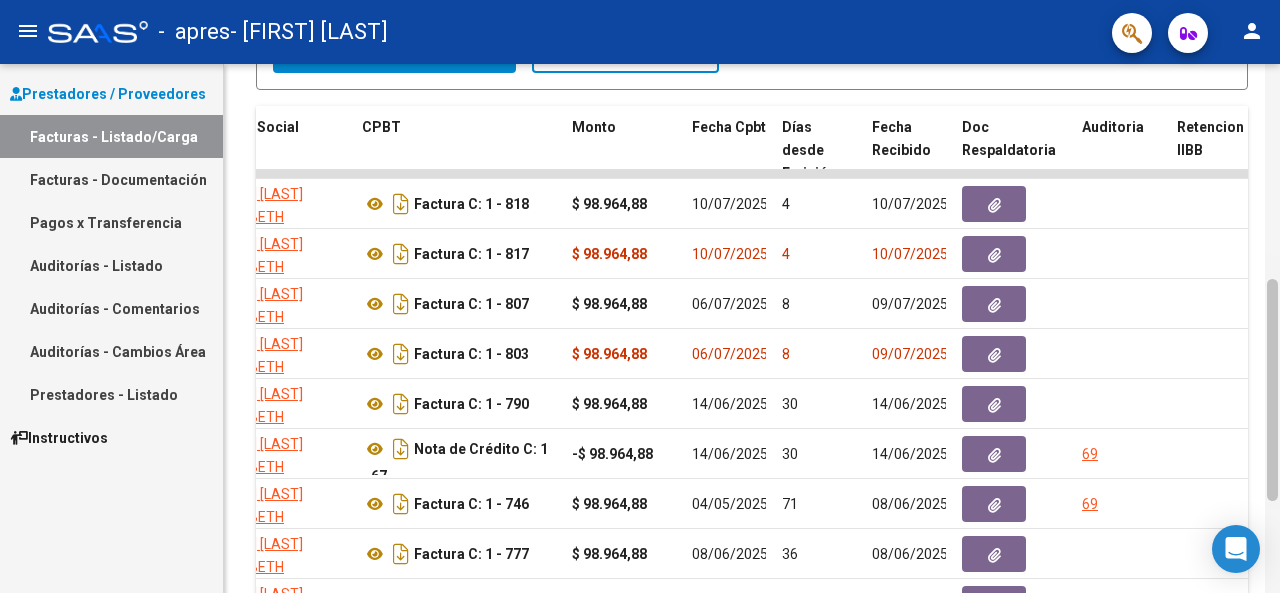 scroll, scrollTop: 734, scrollLeft: 0, axis: vertical 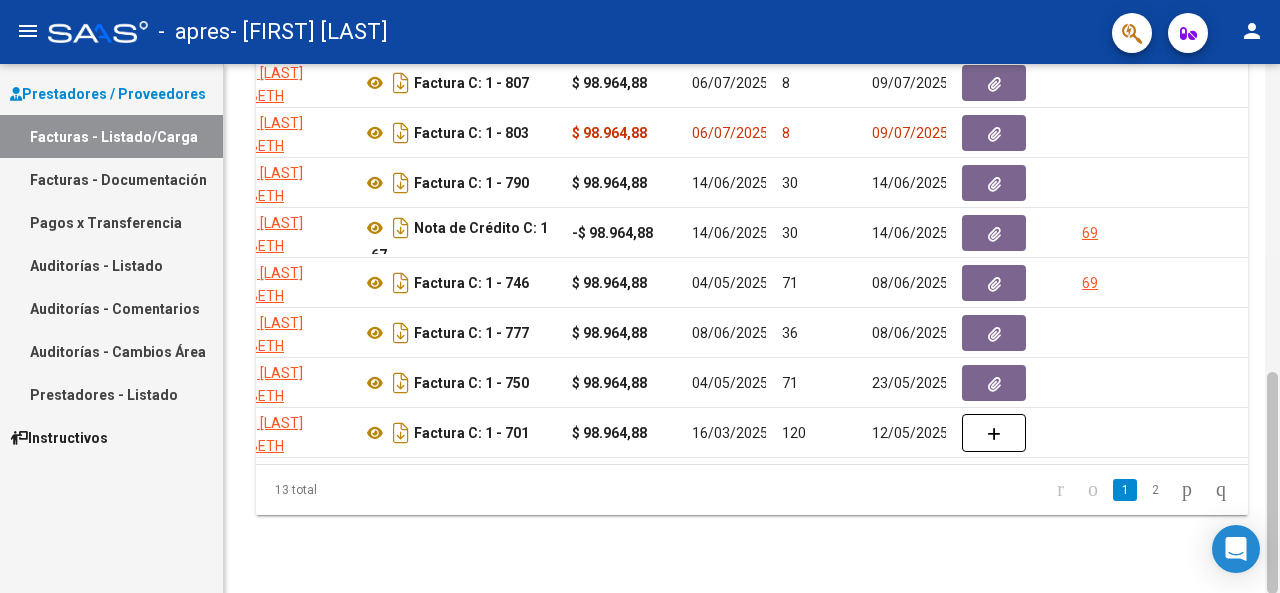 drag, startPoint x: 1279, startPoint y: 344, endPoint x: 1278, endPoint y: 354, distance: 10.049875 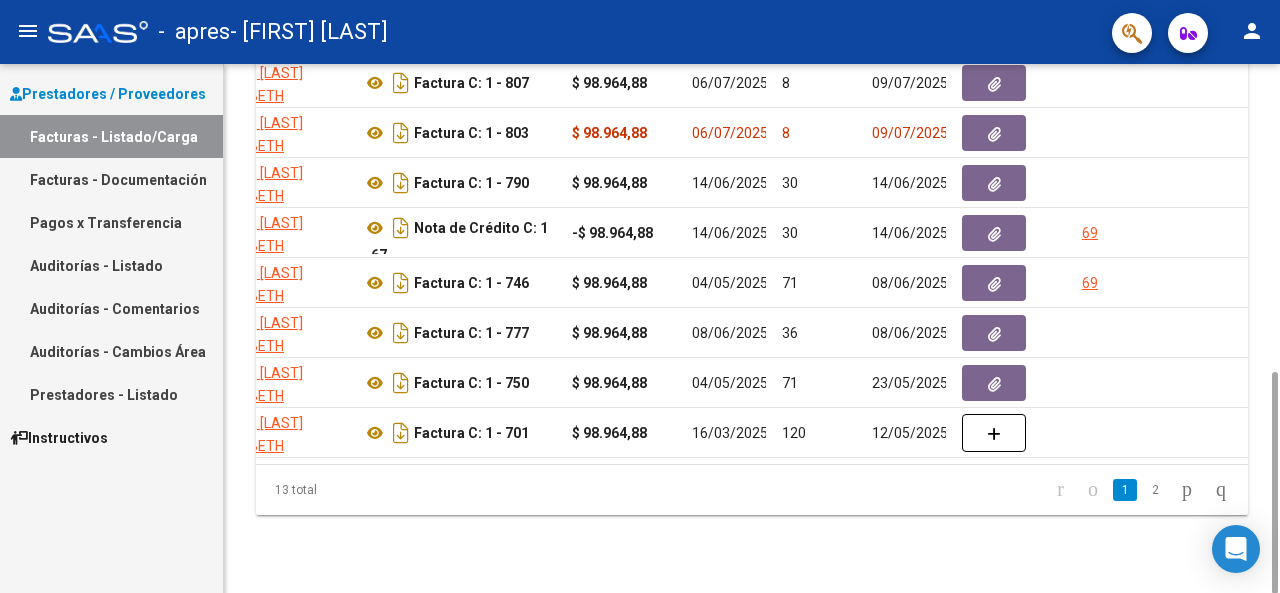scroll, scrollTop: 0, scrollLeft: 0, axis: both 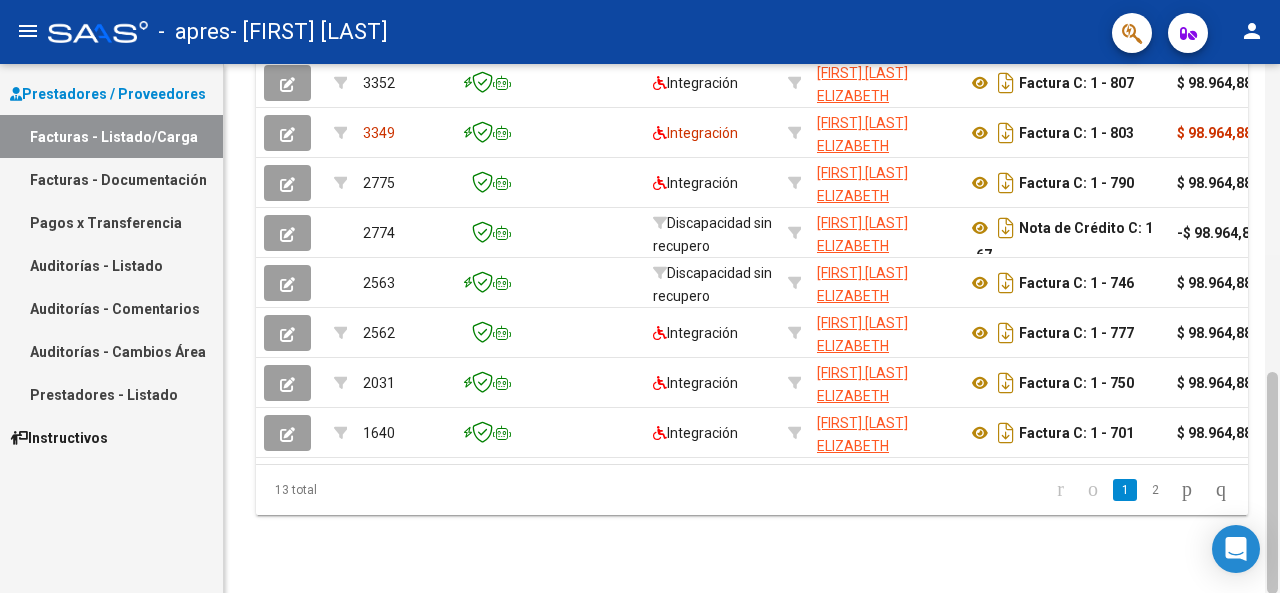 drag, startPoint x: 1279, startPoint y: 401, endPoint x: 1276, endPoint y: 299, distance: 102.044106 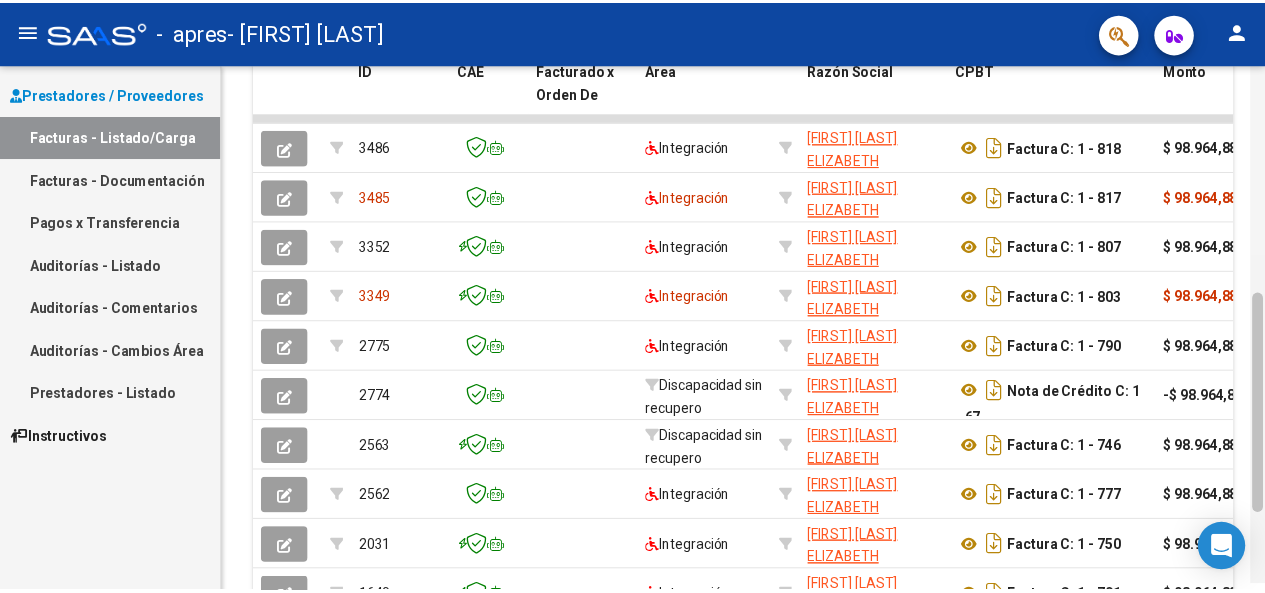 scroll, scrollTop: 563, scrollLeft: 0, axis: vertical 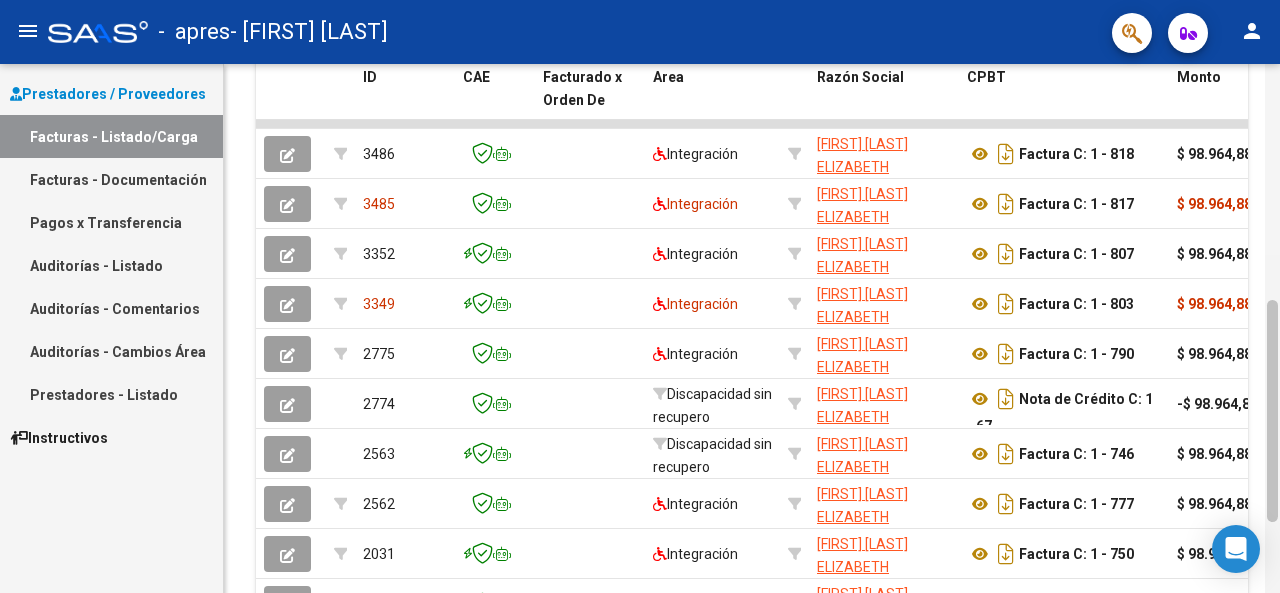 drag, startPoint x: 1272, startPoint y: 391, endPoint x: 1273, endPoint y: 319, distance: 72.00694 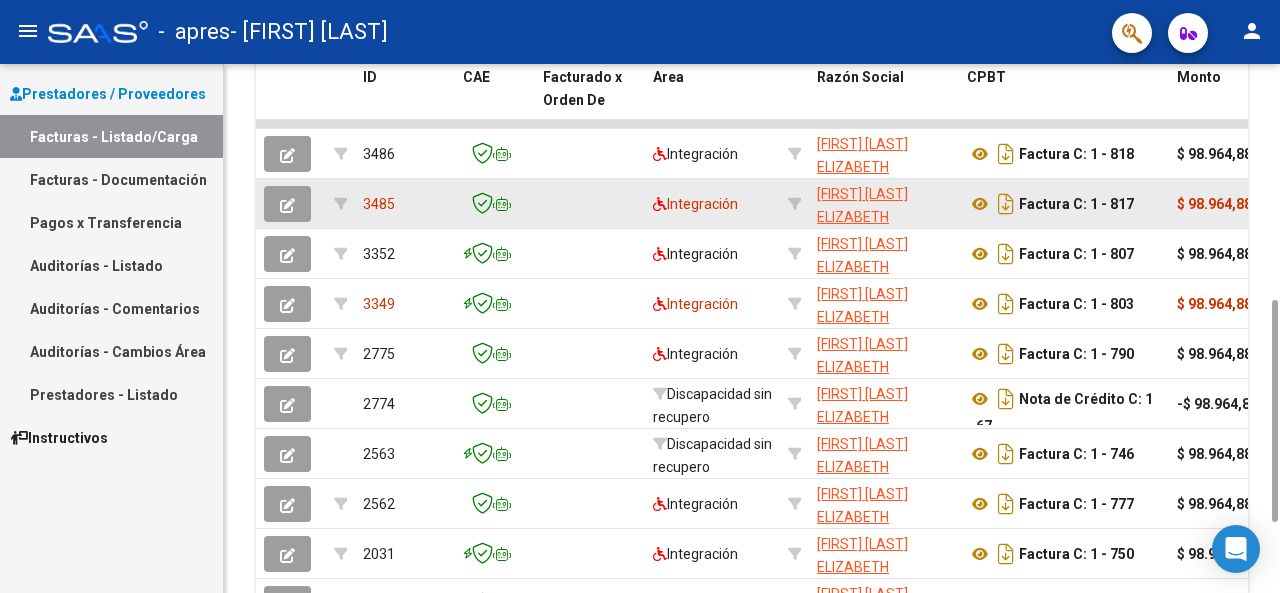 click 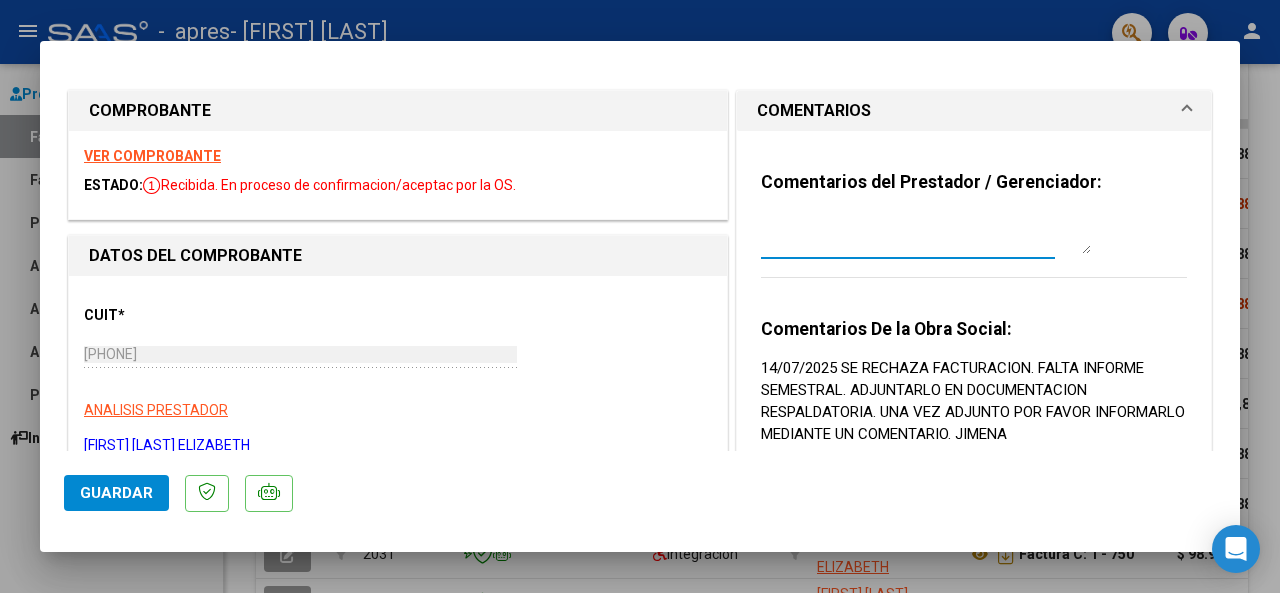 click at bounding box center (926, 234) 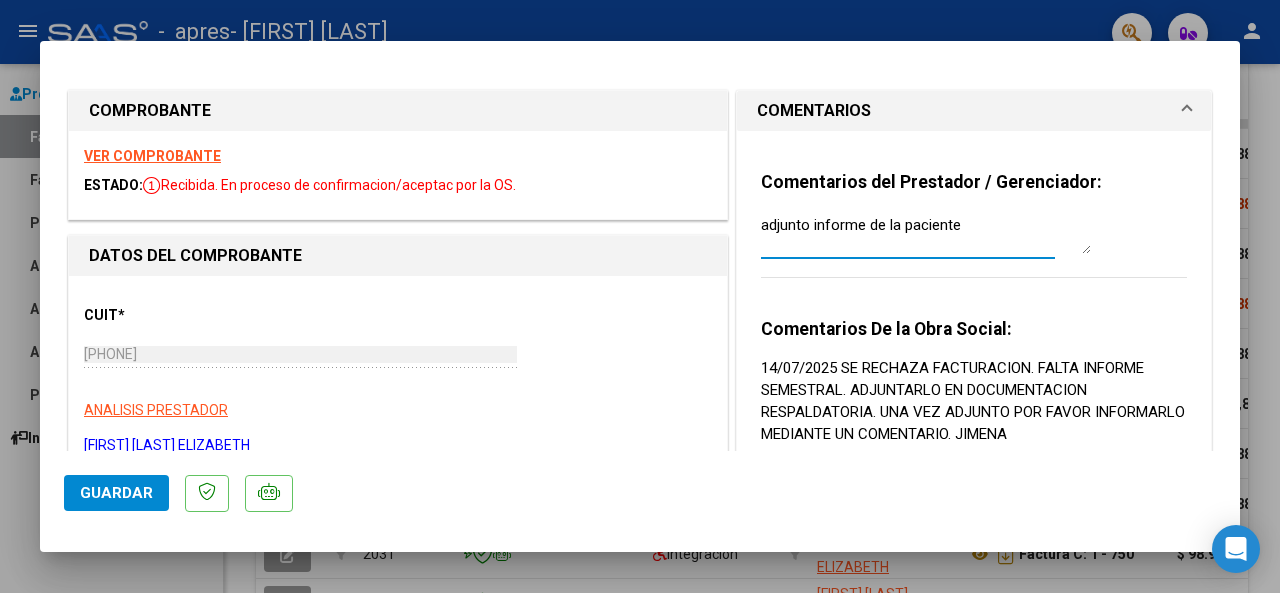 type on "adjunto informe de la paciente" 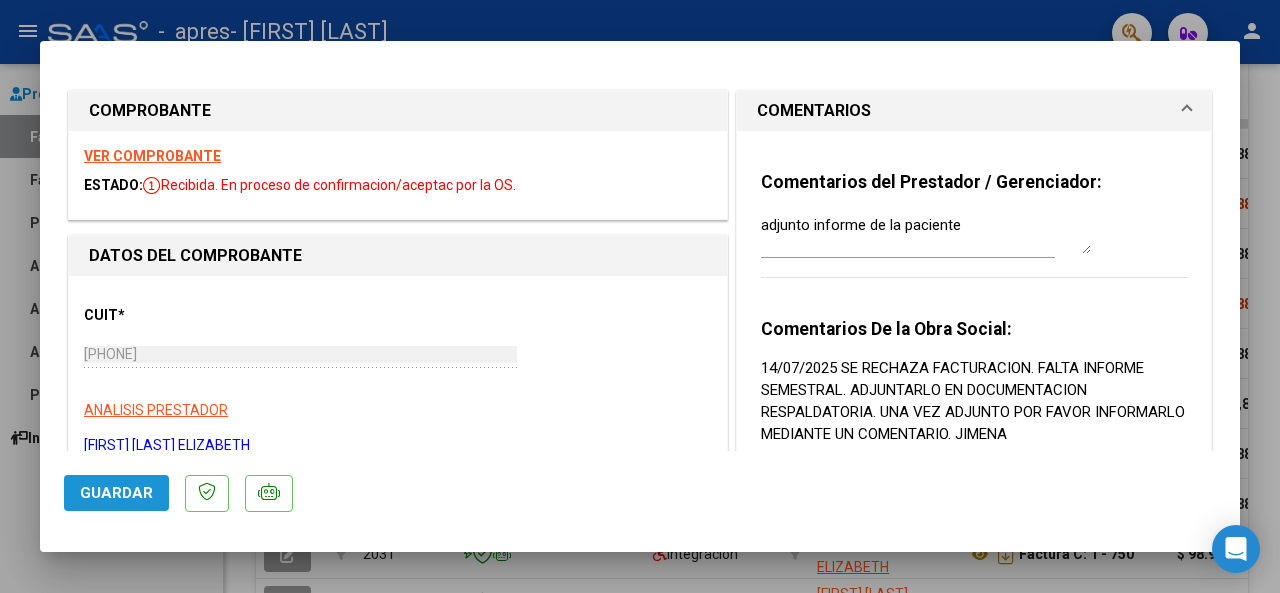 click on "Guardar" 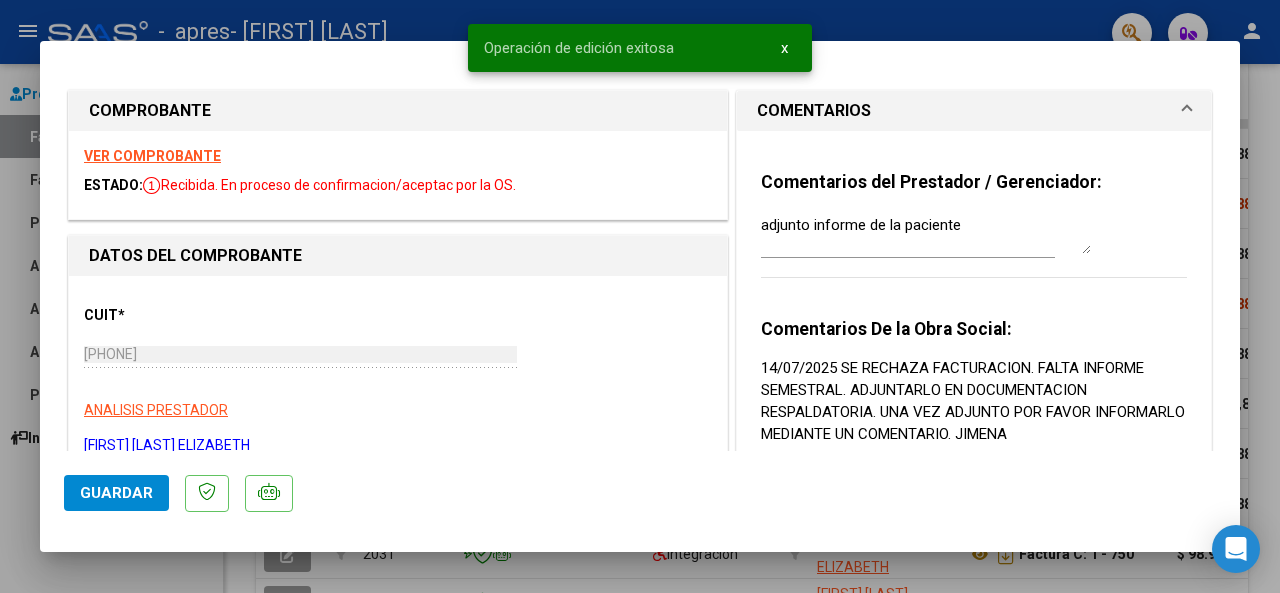 click on "x" at bounding box center [784, 48] 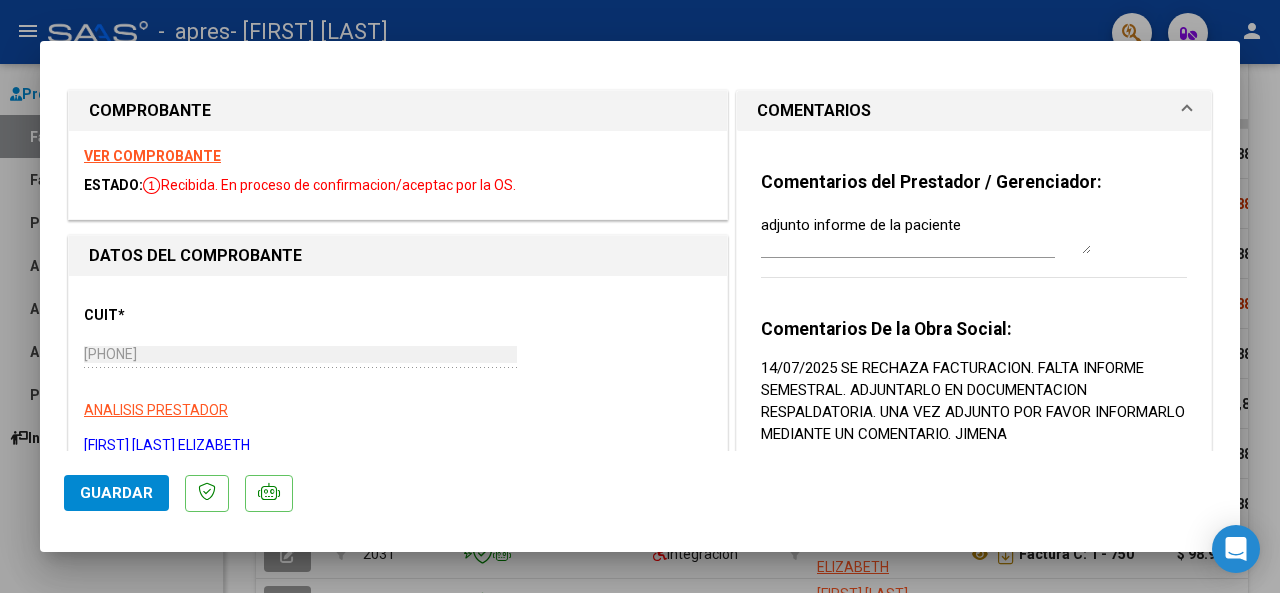 click at bounding box center [640, 296] 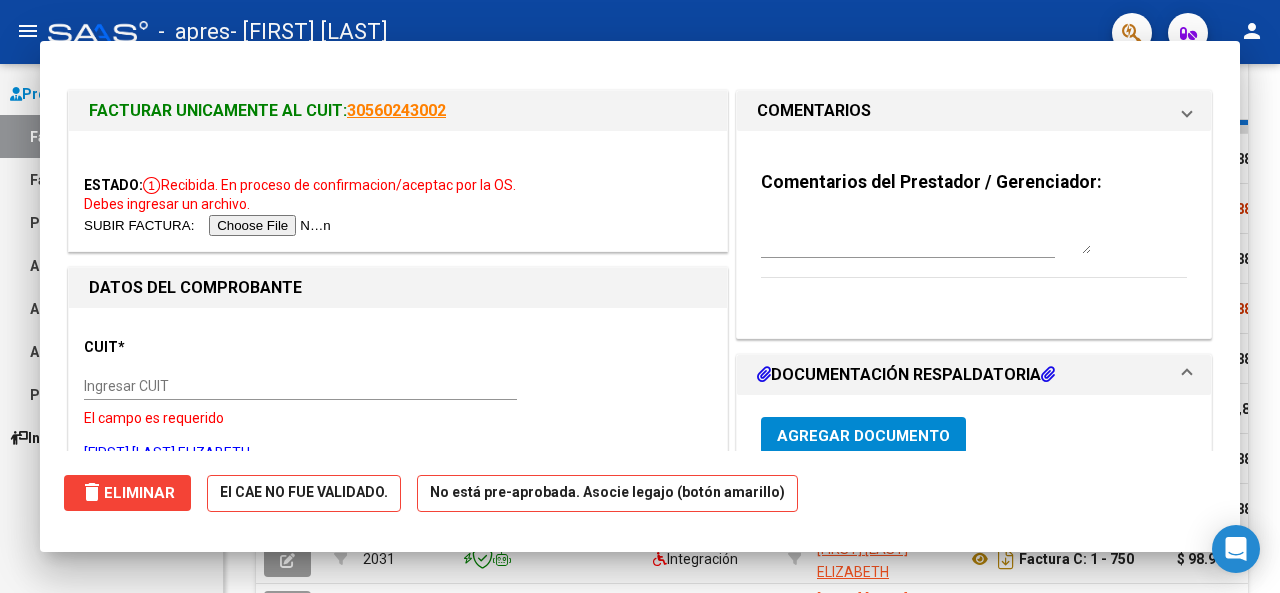 click on "-  apres  - [FIRST] [LAST]" 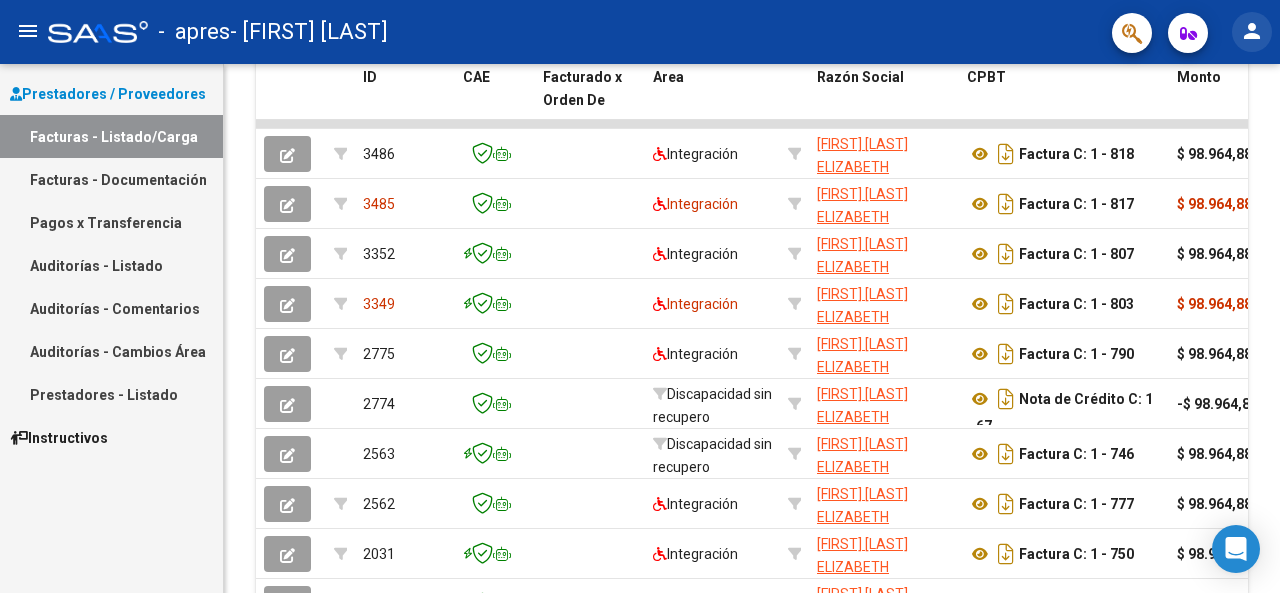 click on "person" 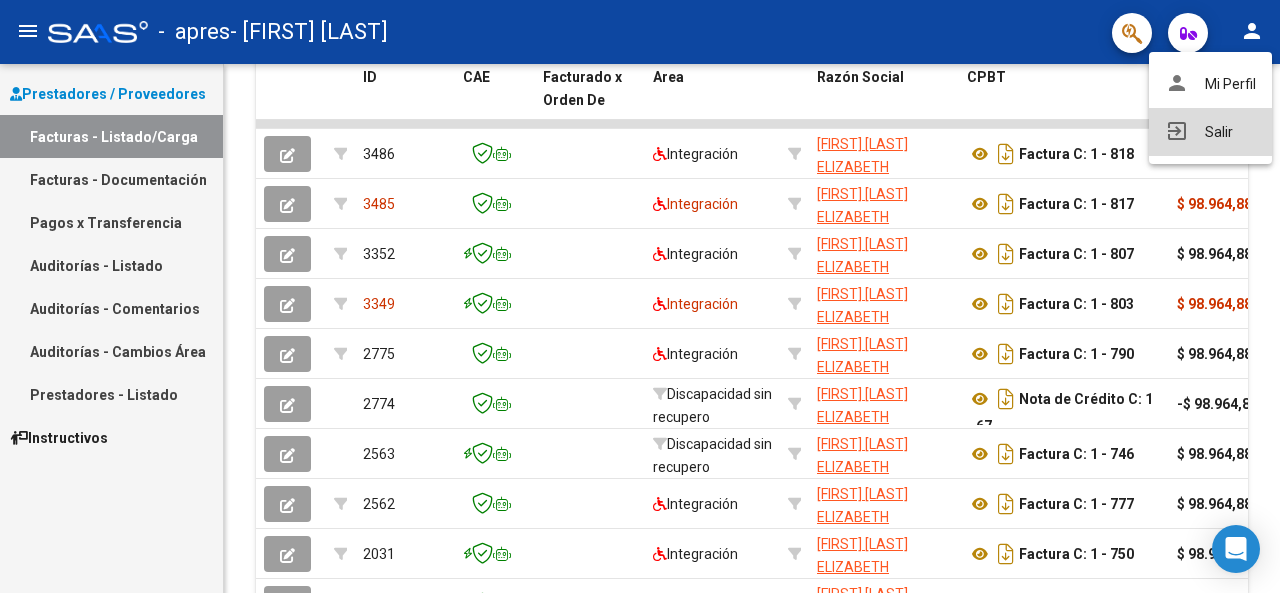 click on "exit_to_app  Salir" at bounding box center [1210, 132] 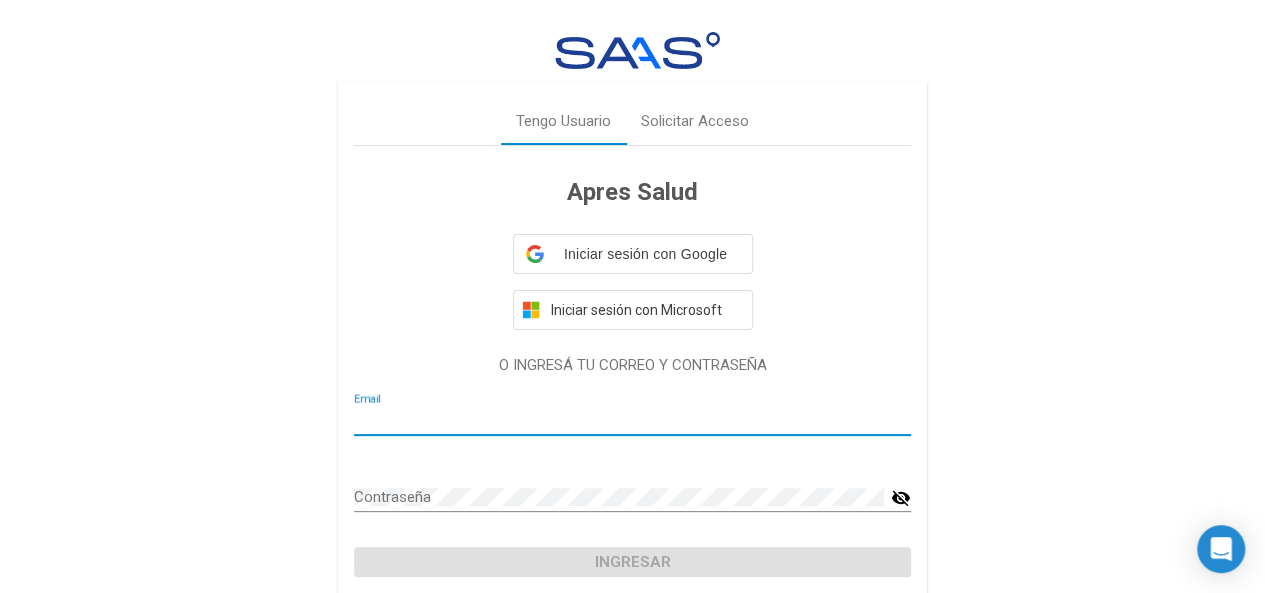 type on "[EMAIL]" 